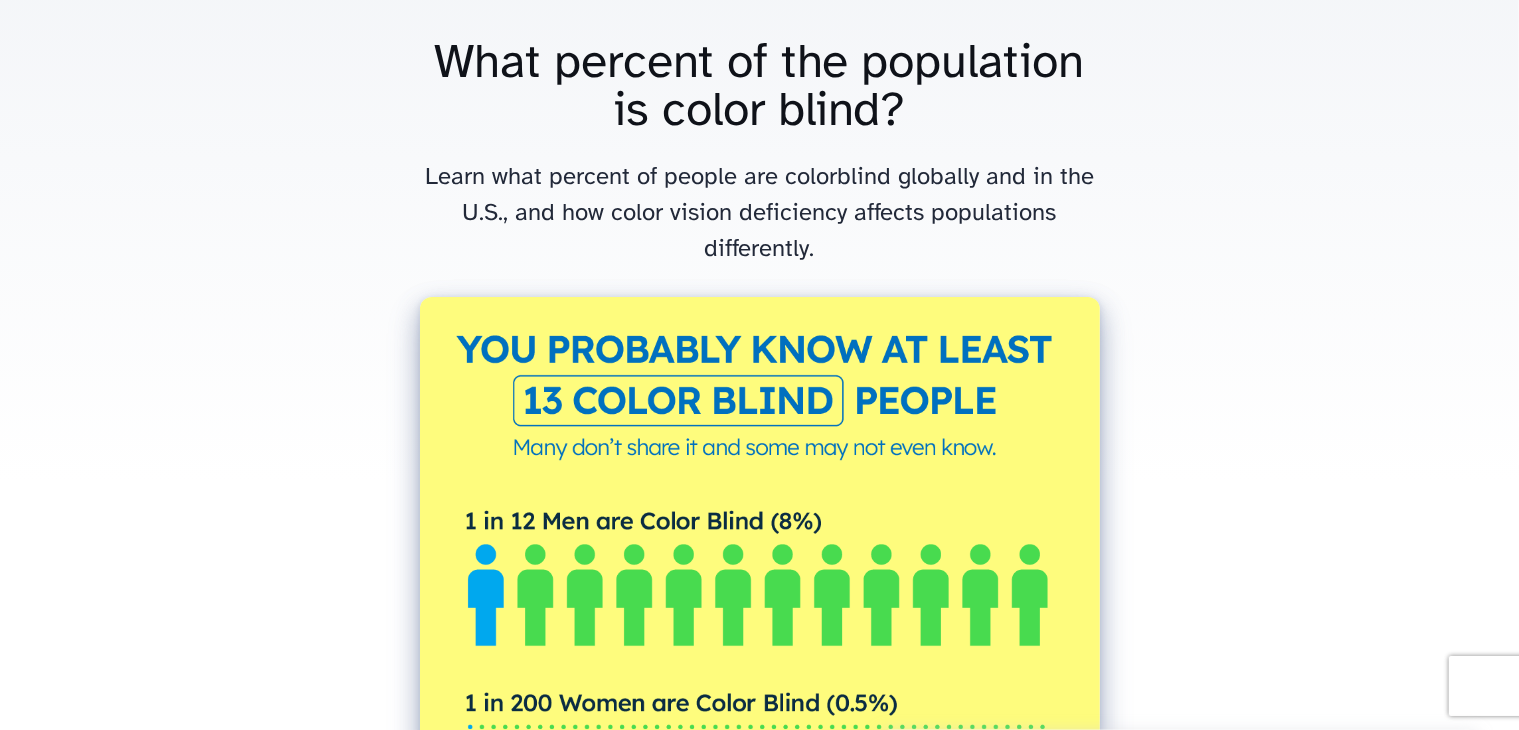 scroll, scrollTop: 0, scrollLeft: 0, axis: both 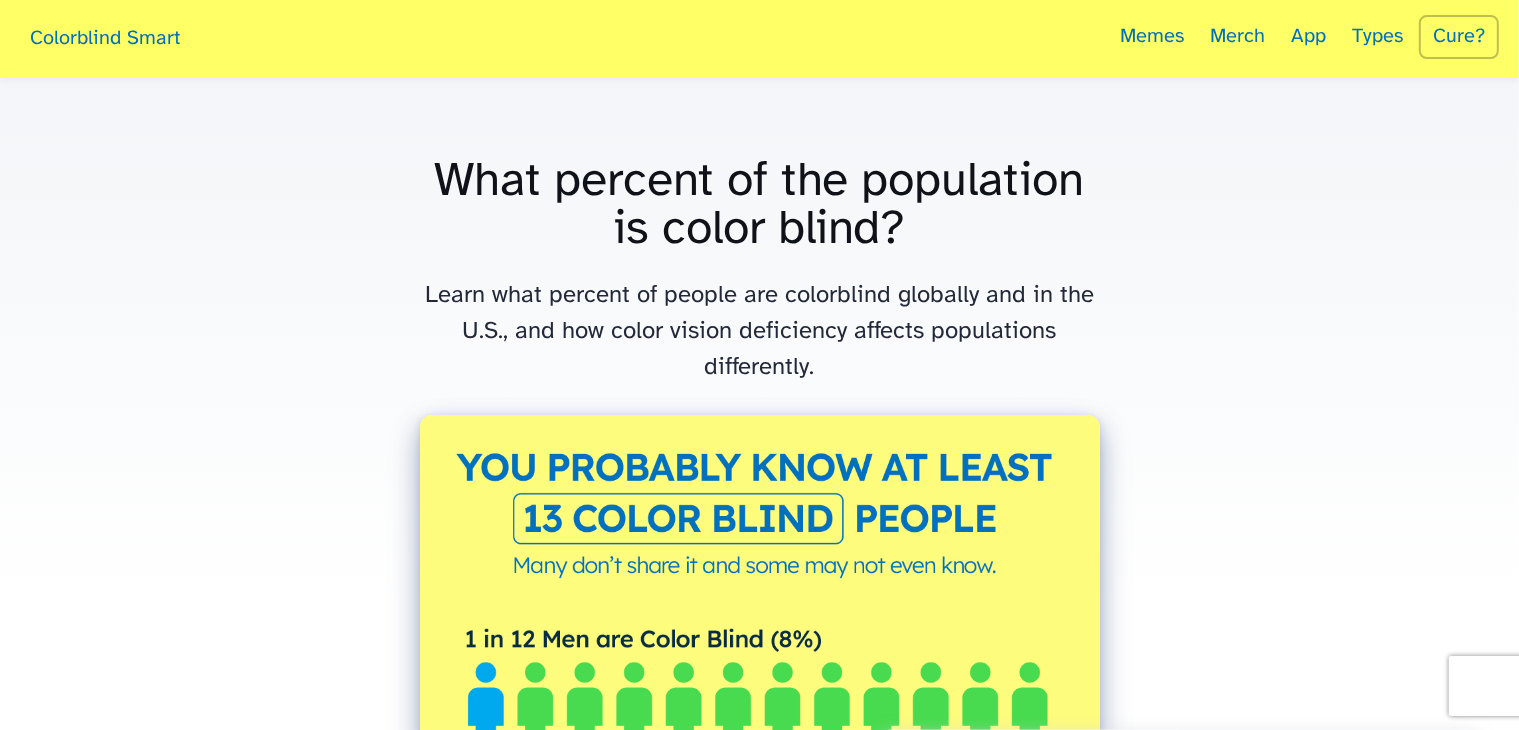 drag, startPoint x: 521, startPoint y: 308, endPoint x: 766, endPoint y: 198, distance: 268.56097 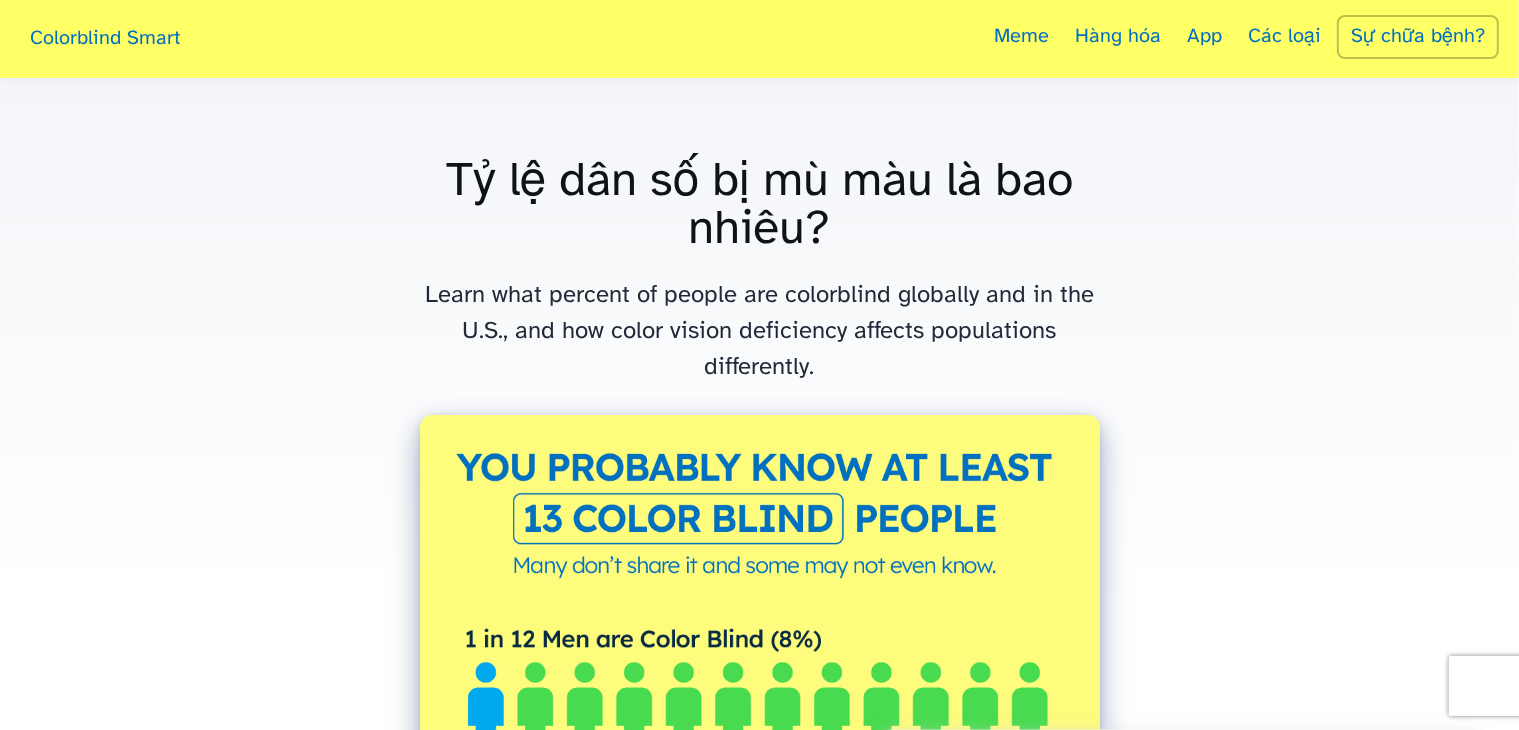 click on "Mù màu thông minh Meme   Hàng hóa   Ứng dụng   Các loại   Sự chữa bệnh?             Tỷ lệ dân số bị mù màu là bao nhiêu?   Tìm hiểu tỷ lệ người mù màu trên toàn cầu và tại Hoa Kỳ, cũng như tình trạng khiếm khuyết về thị lực màu ảnh hưởng đến các nhóm dân số khác nhau như thế nào.              Tỷ lệ dân số bị mù màu là bao nhiêu?
Mù màu, còn được gọi là khiếm khuyết về thị lực màu, ảnh hưởng đến một bộ phận đáng kể dân số toàn cầu. Việc hiểu rõ mức độ phổ biến của tình trạng này có thể giúp đưa ra các quyết định về khả năng tiếp cận trong giáo dục, thiết kế và giao tiếp hàng ngày. Vậy, bao nhiêu phần trăm dân số bị mù màu?
Thống kê toàn cầu về bệnh mù màu
Khoảng 8% nam giới và 0,5% nữ giới trên toàn thế giới bị mù màu. Điều này có nghĩa là:" at bounding box center [759, 2522] 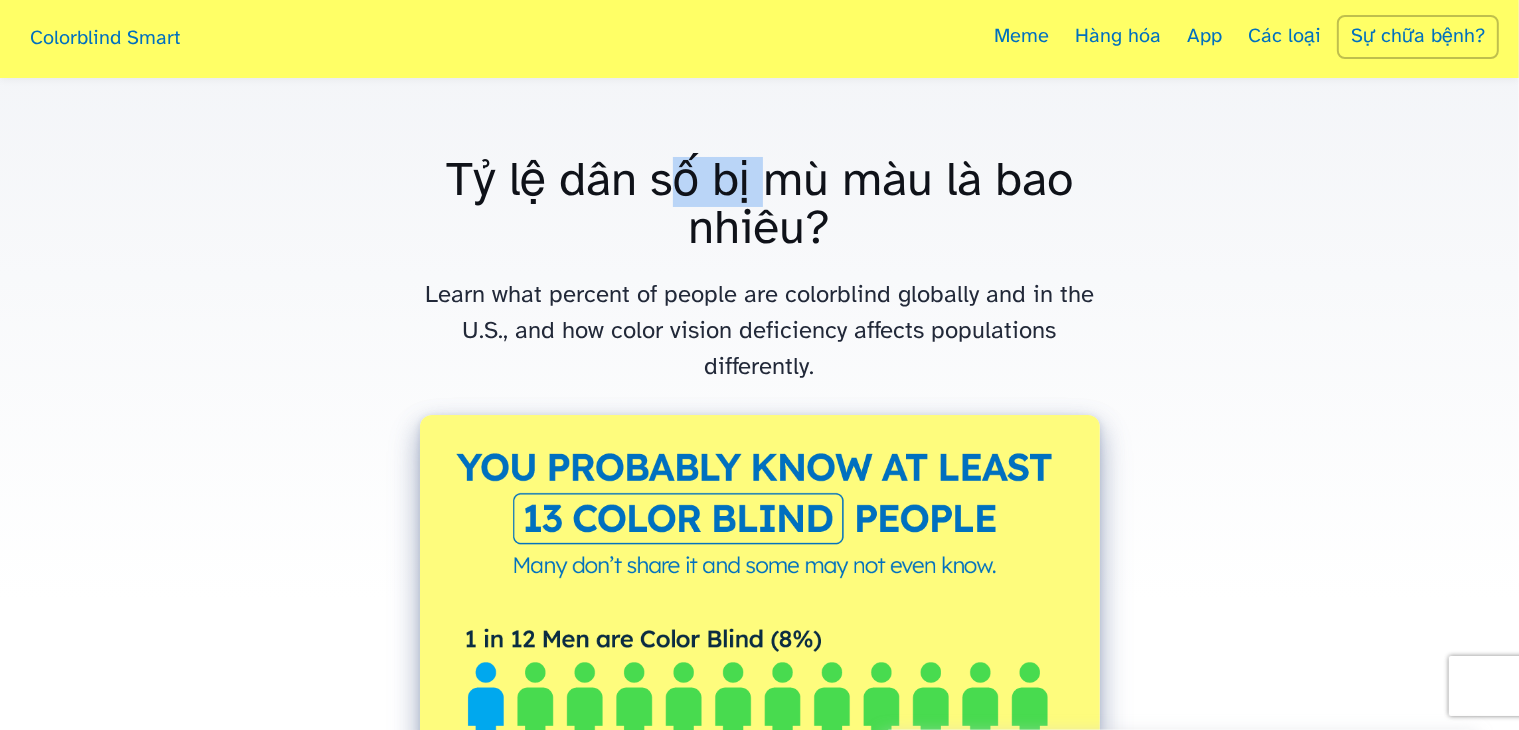 drag, startPoint x: 662, startPoint y: 181, endPoint x: 784, endPoint y: 201, distance: 123.62848 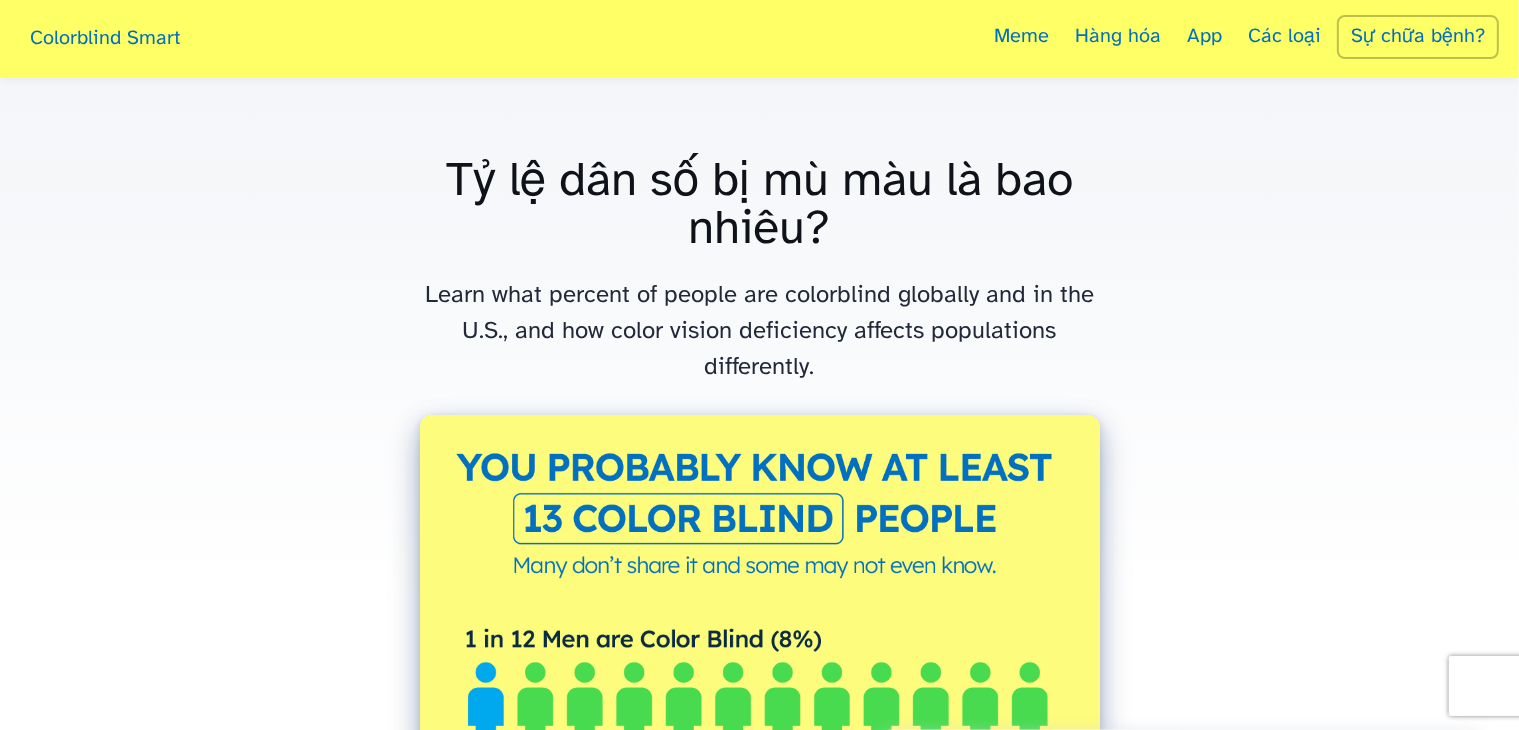 drag, startPoint x: 852, startPoint y: 251, endPoint x: 724, endPoint y: 299, distance: 136.70406 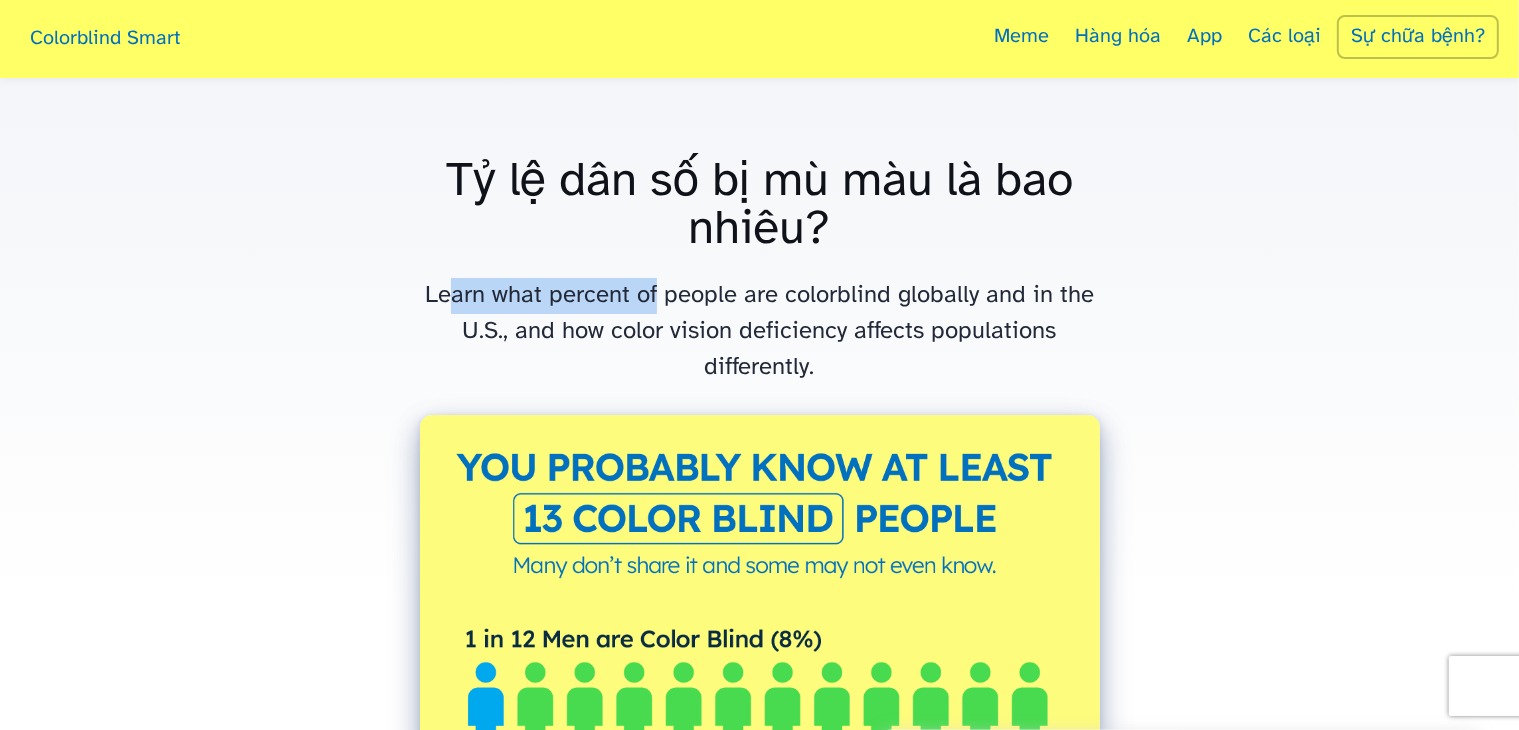 drag, startPoint x: 446, startPoint y: 299, endPoint x: 700, endPoint y: 303, distance: 254.0315 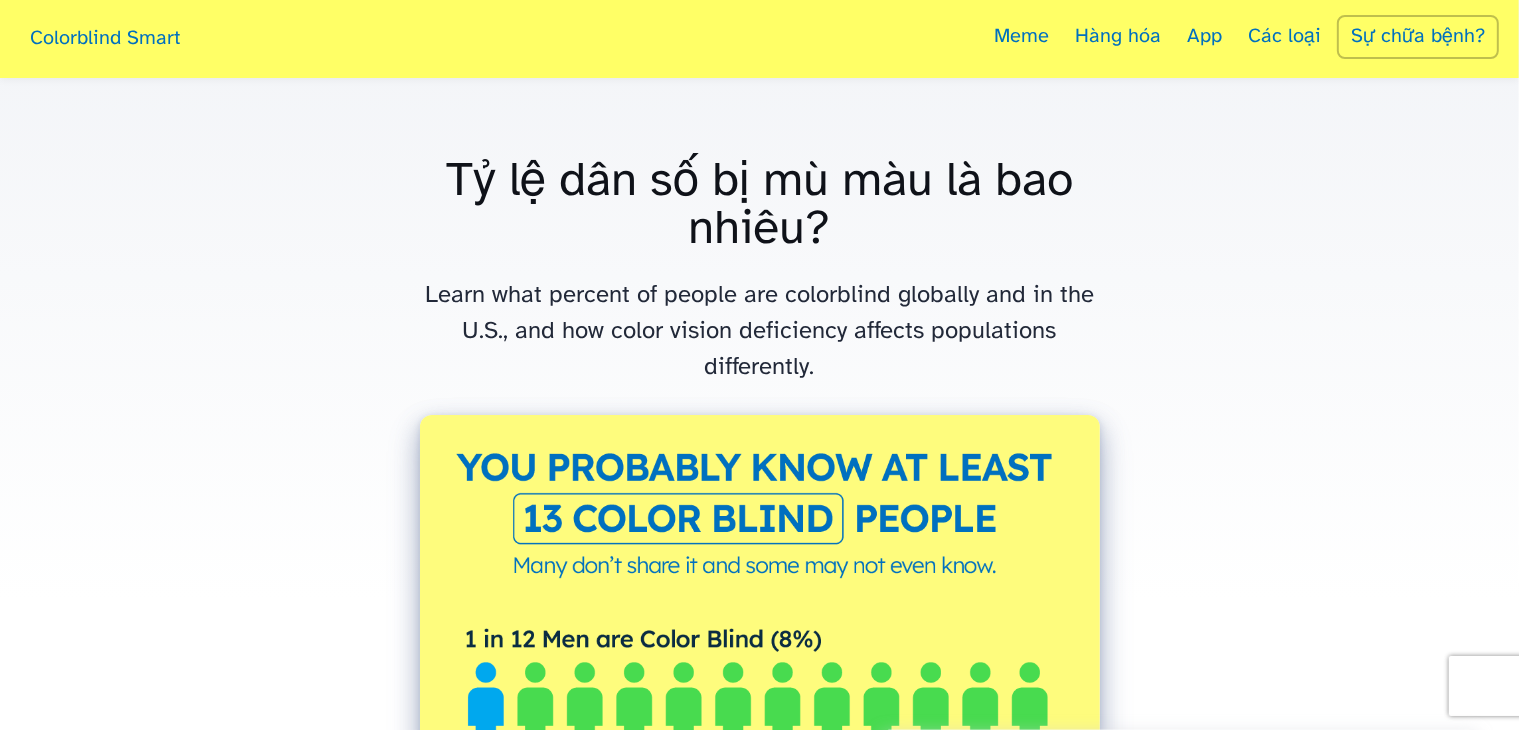 click on "Learn what percent of people are colorblind globally and in the U.S., and how color vision deficiency affects populations differently." at bounding box center (759, 331) 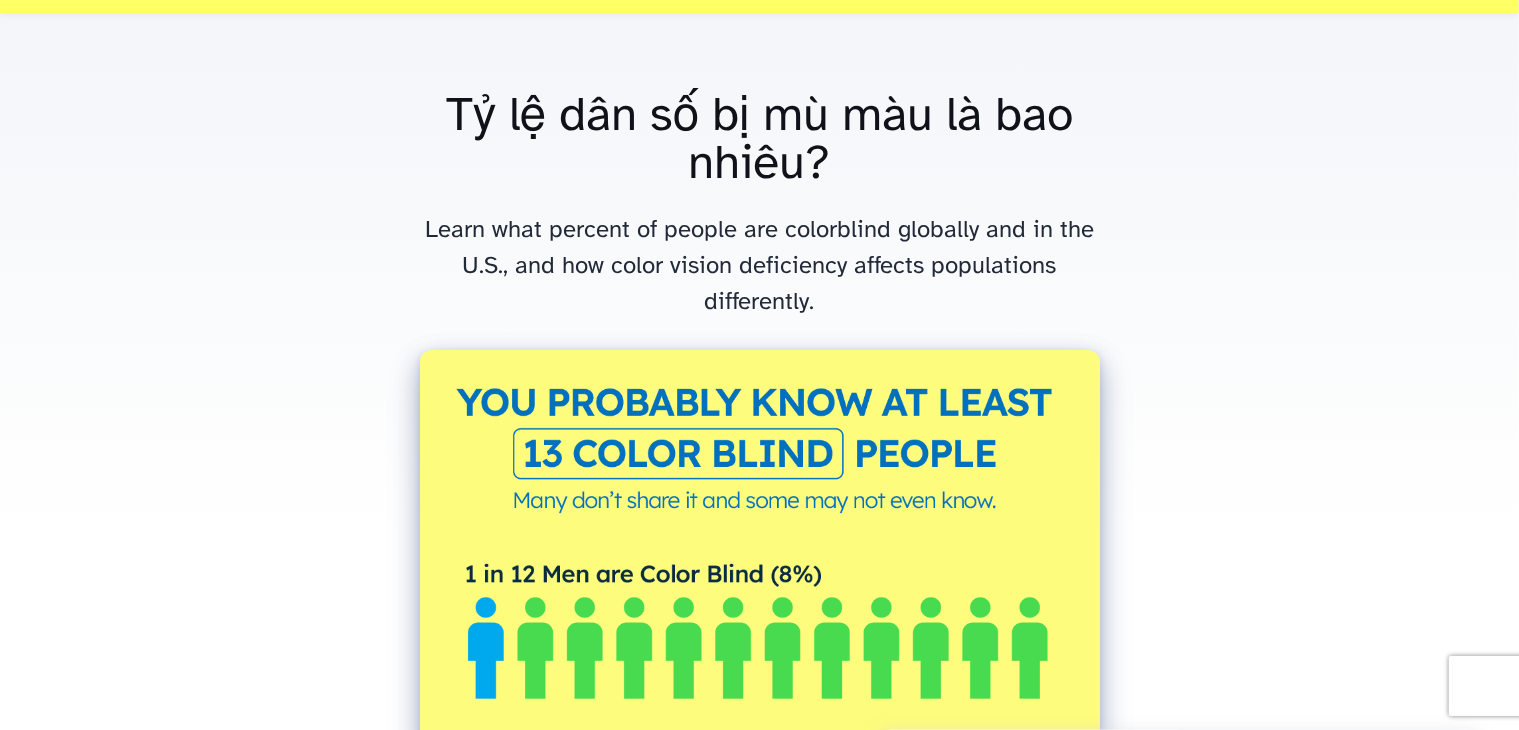 scroll, scrollTop: 100, scrollLeft: 0, axis: vertical 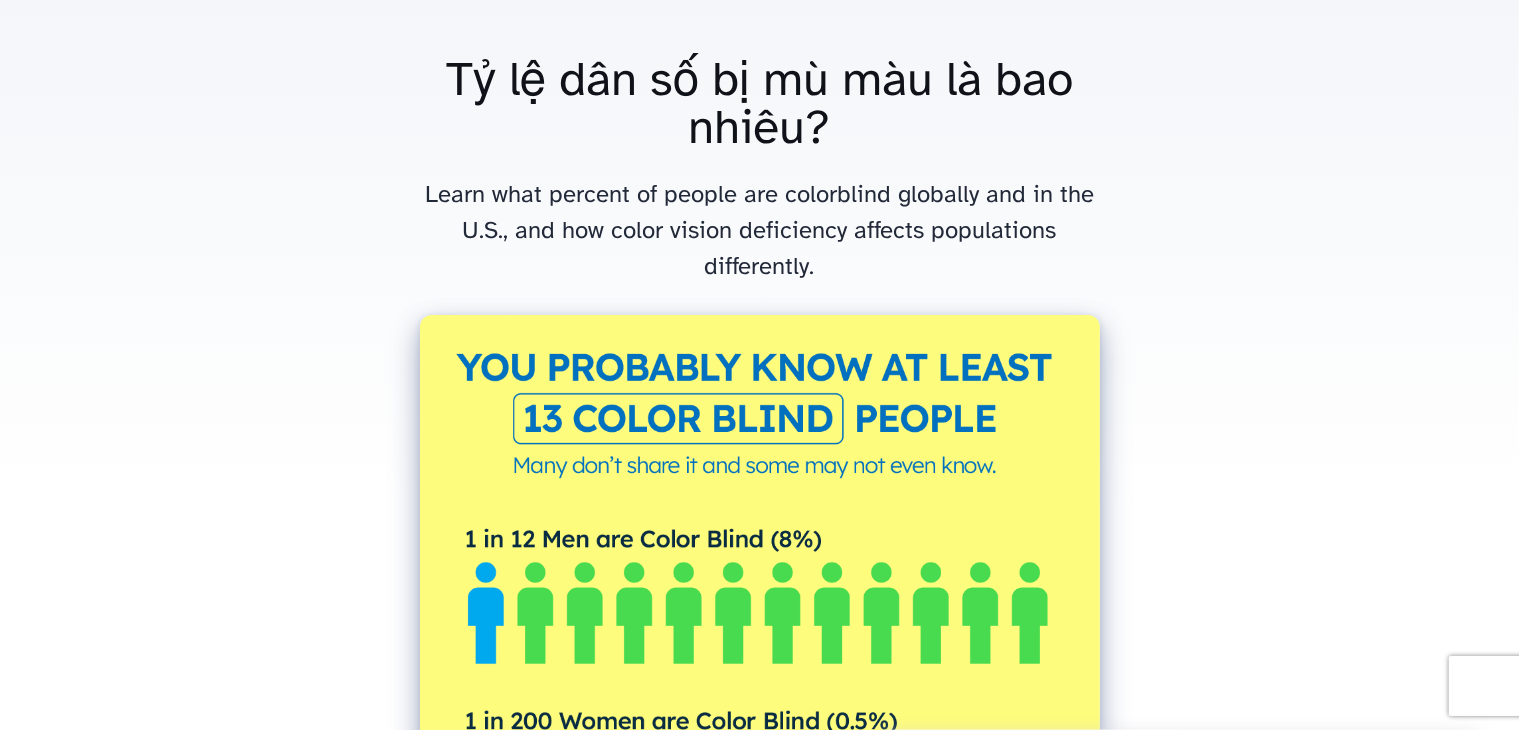 click on "Learn what percent of people are colorblind globally and in the U.S., and how color vision deficiency affects populations differently." at bounding box center [759, 231] 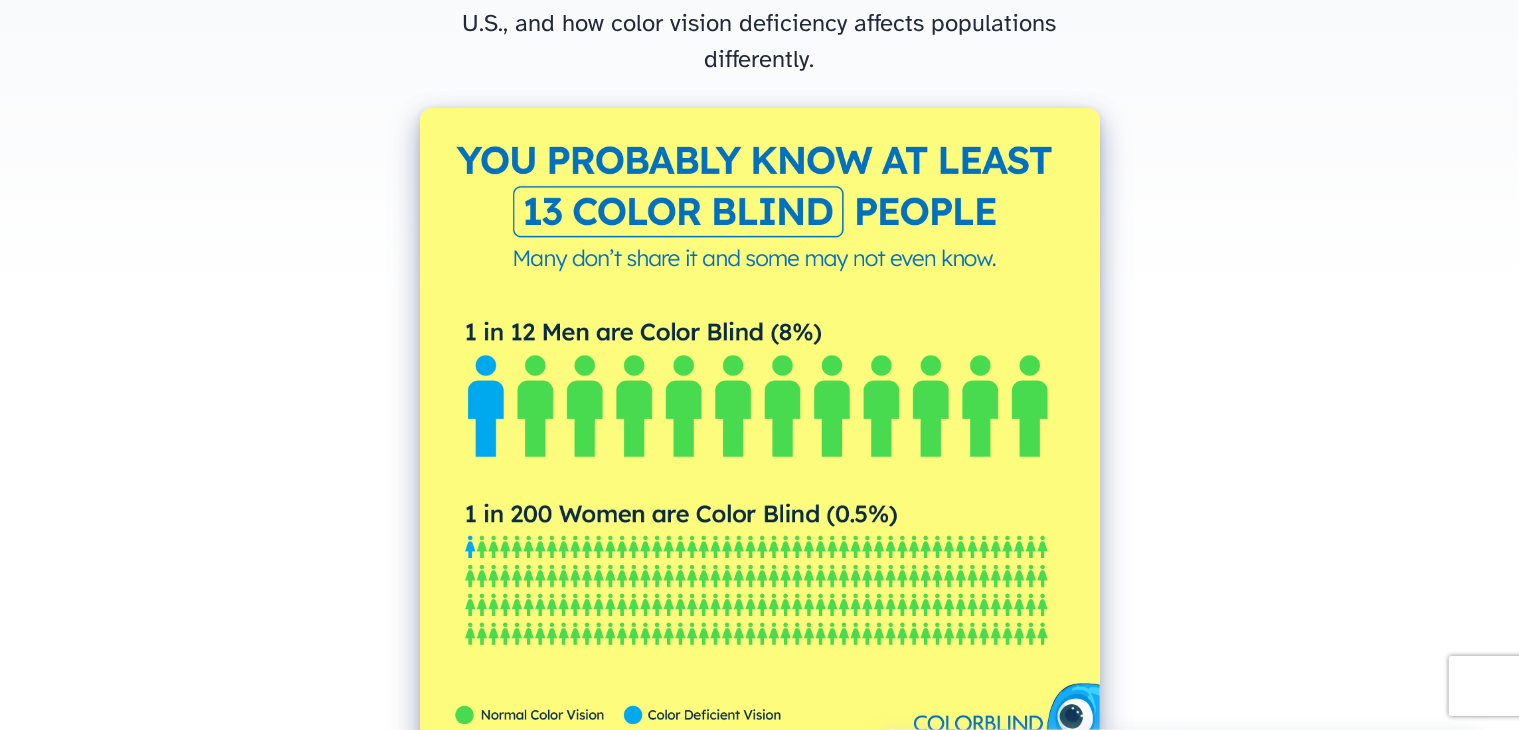 scroll, scrollTop: 300, scrollLeft: 0, axis: vertical 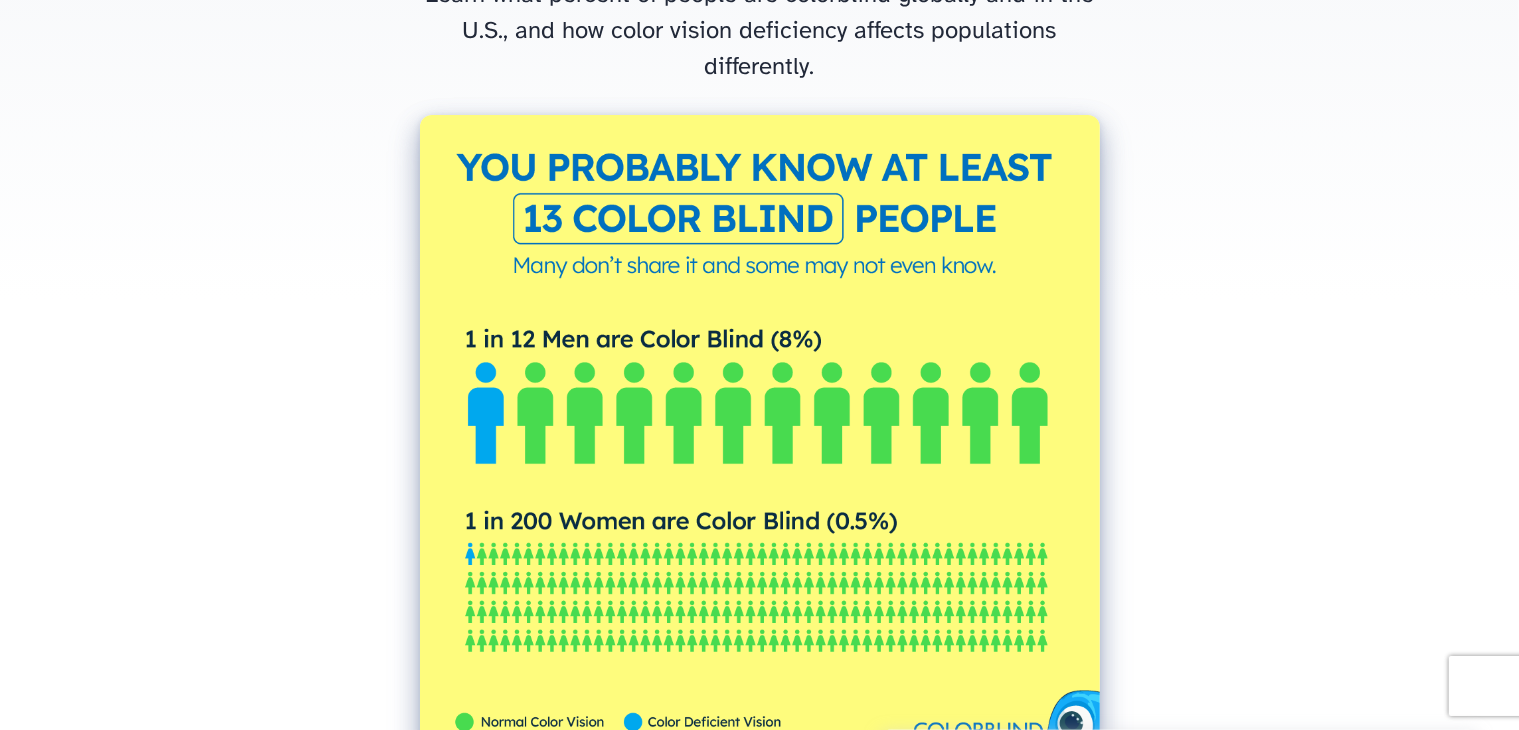 click at bounding box center [760, 455] 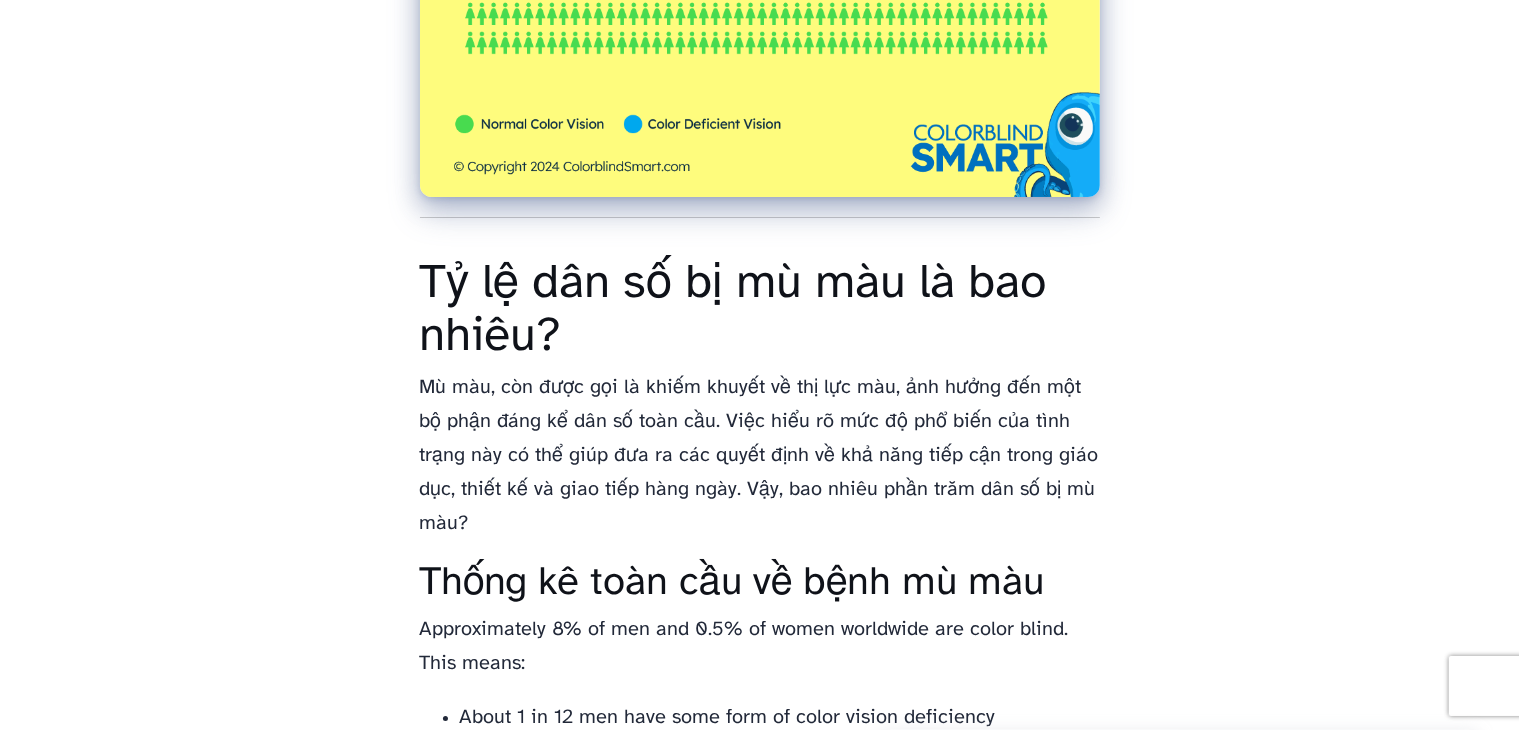 scroll, scrollTop: 900, scrollLeft: 0, axis: vertical 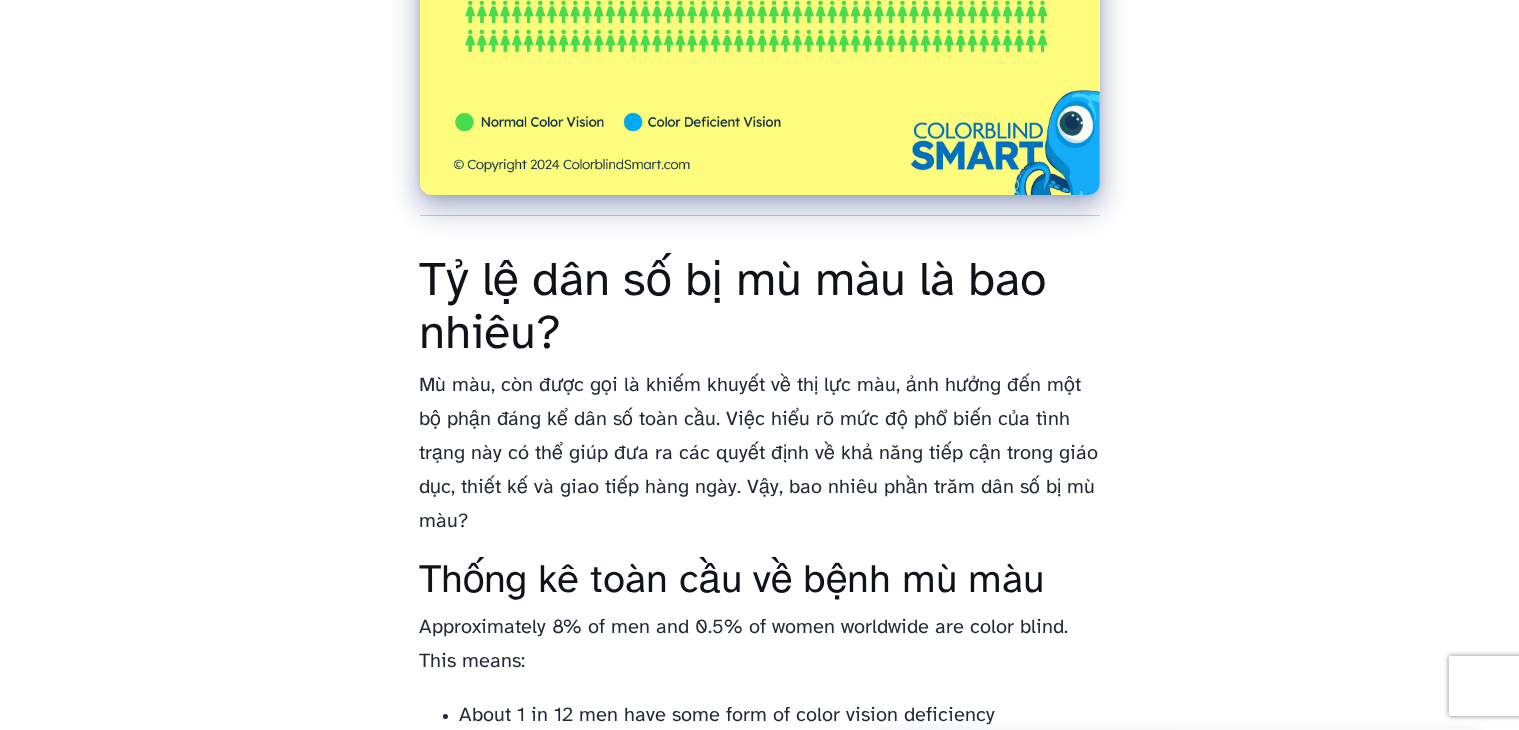 click on "Tỷ lệ dân số bị mù màu là bao nhiêu?" at bounding box center [760, 309] 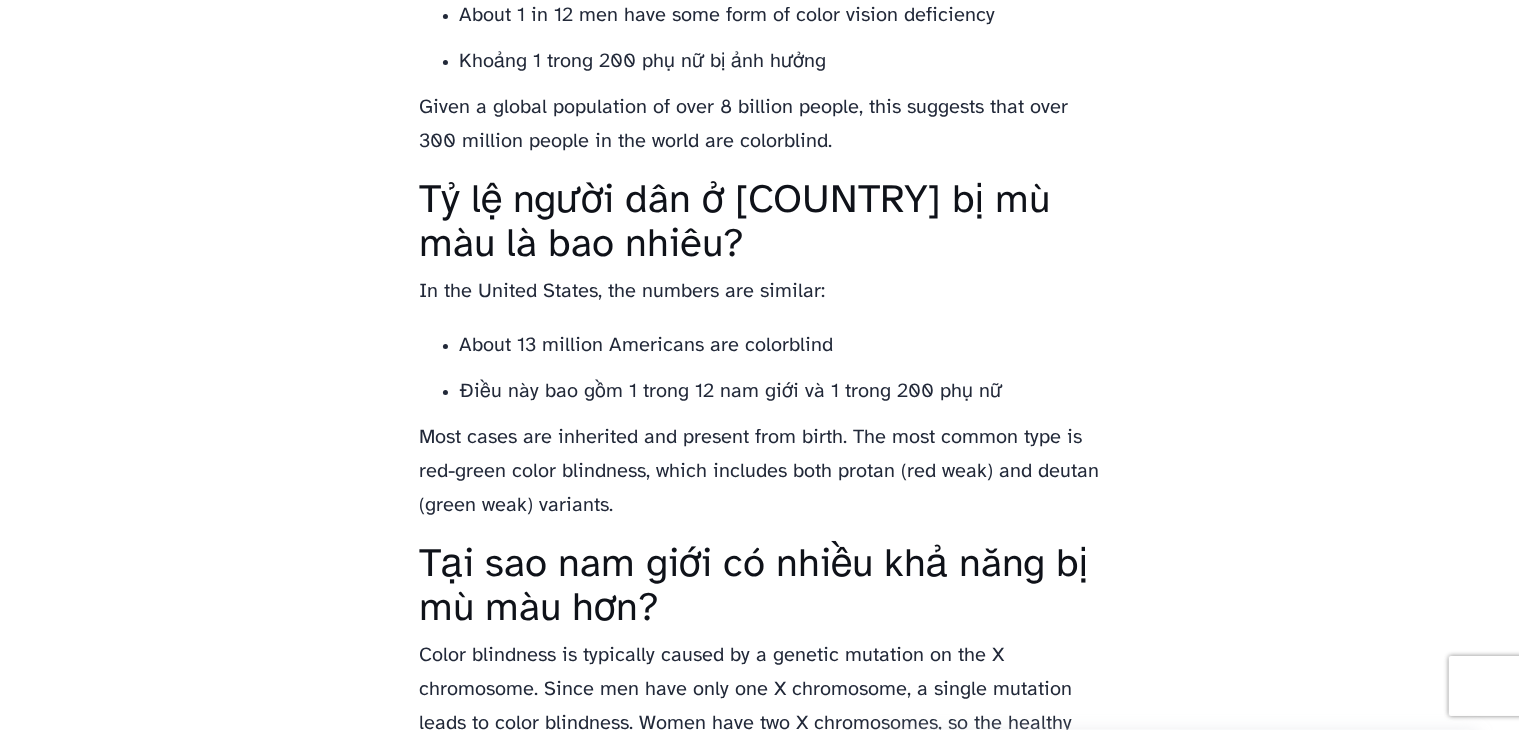scroll, scrollTop: 1100, scrollLeft: 0, axis: vertical 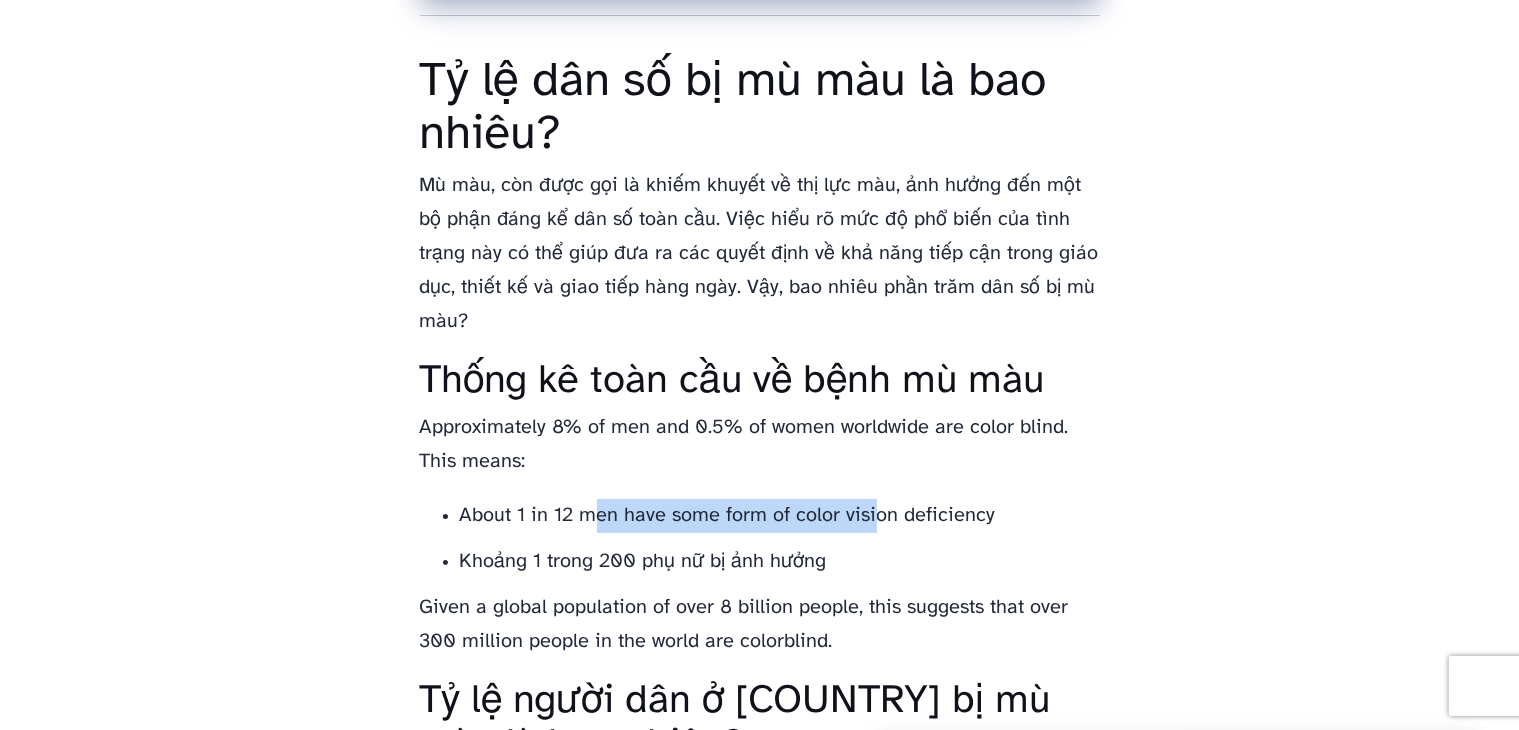 drag, startPoint x: 596, startPoint y: 509, endPoint x: 898, endPoint y: 518, distance: 302.13406 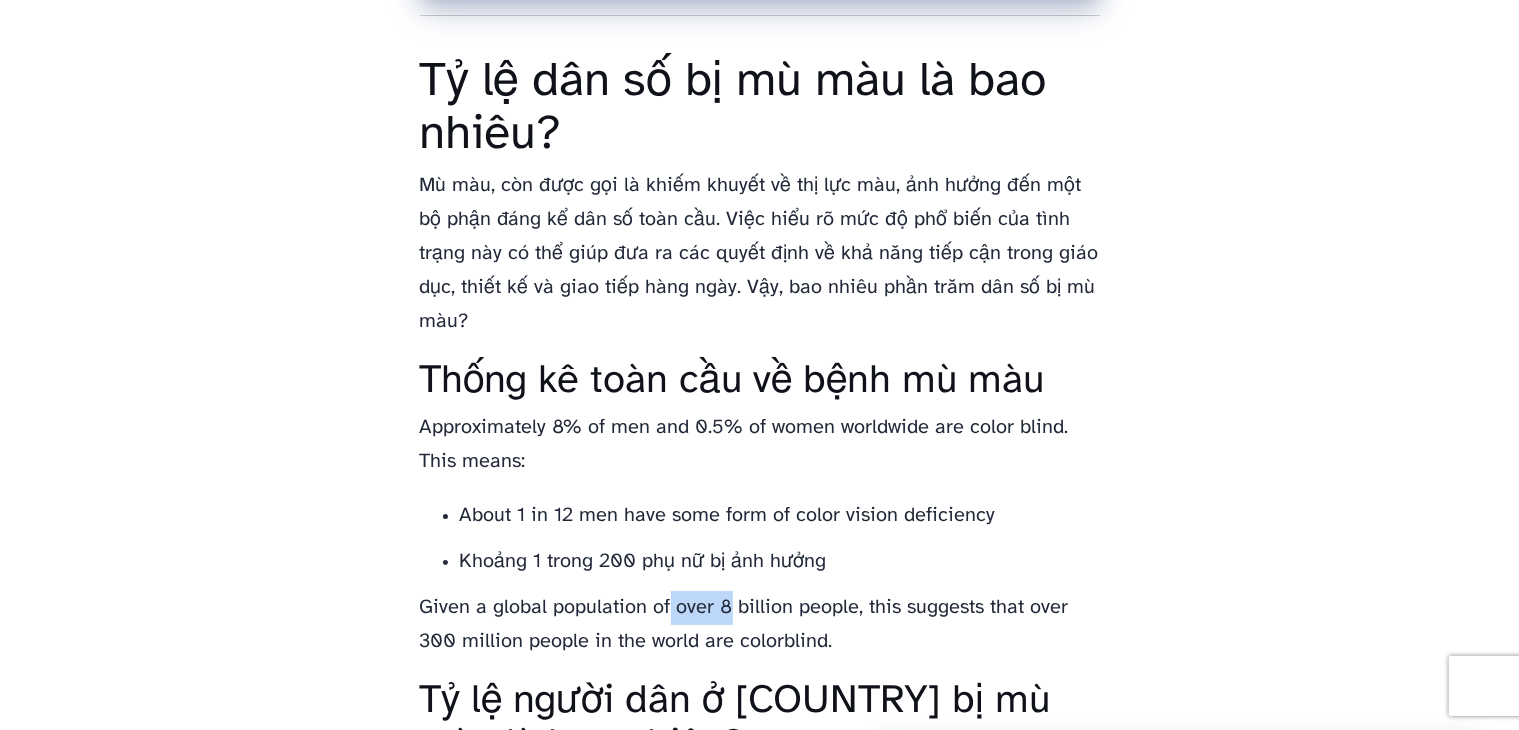 drag, startPoint x: 740, startPoint y: 623, endPoint x: 894, endPoint y: 623, distance: 154 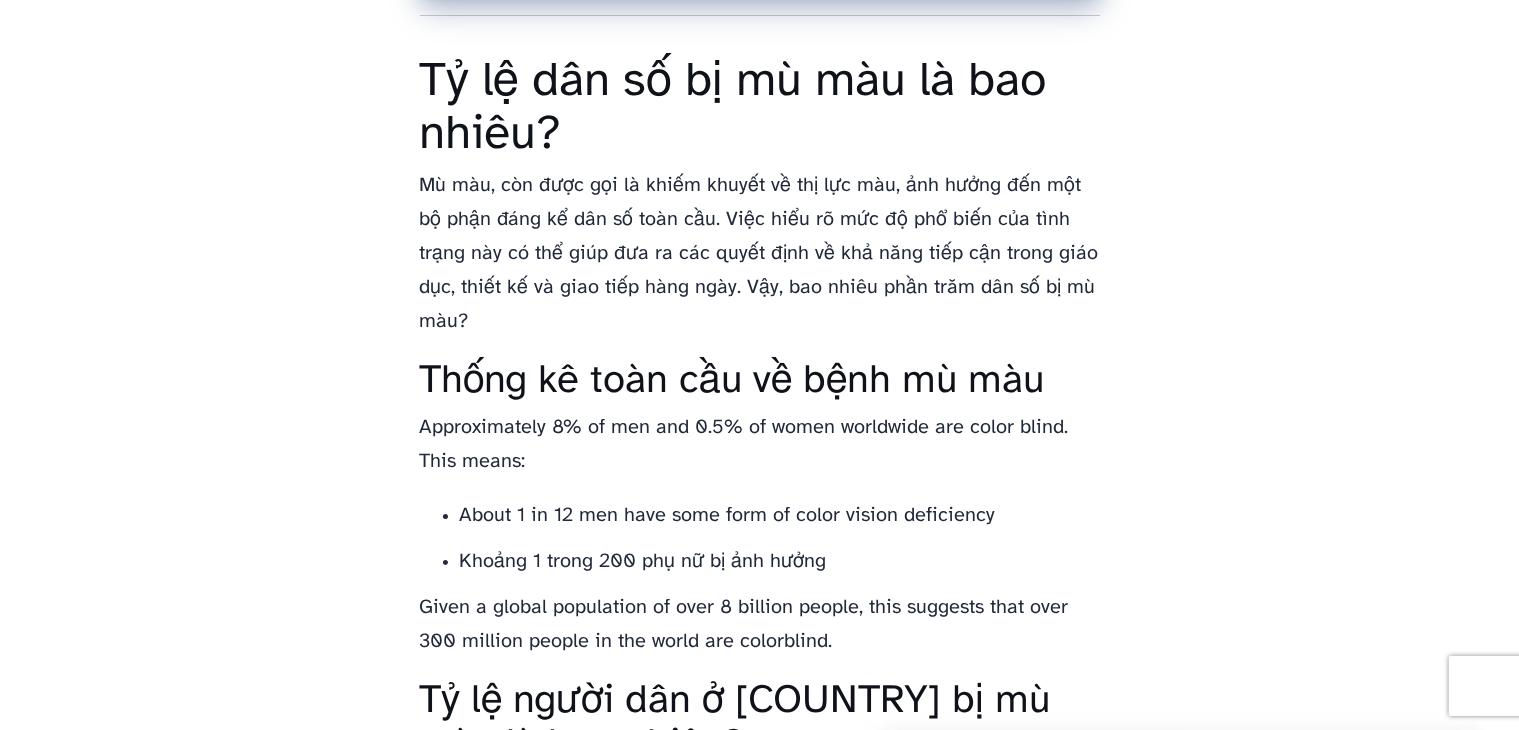click on "What percent of the population is color blind? Learn what percent of people are colorblind globally and in the U.S., and how color vision deficiency affects populations differently. What percent of the population is color blind? Color blindness, also known as color vision deficiency, affects a significant portion of the global population. Understanding how common this condition is can help inform accessibility decisions in education, design, and everyday communication. So, what percent of the population is color blind? Global statistics on color blindness Approximately 8% of men and 0.5% of women worldwide are color blind. This means: About 1 in 12 men have some form of color vision deficiency" at bounding box center (760, 967) 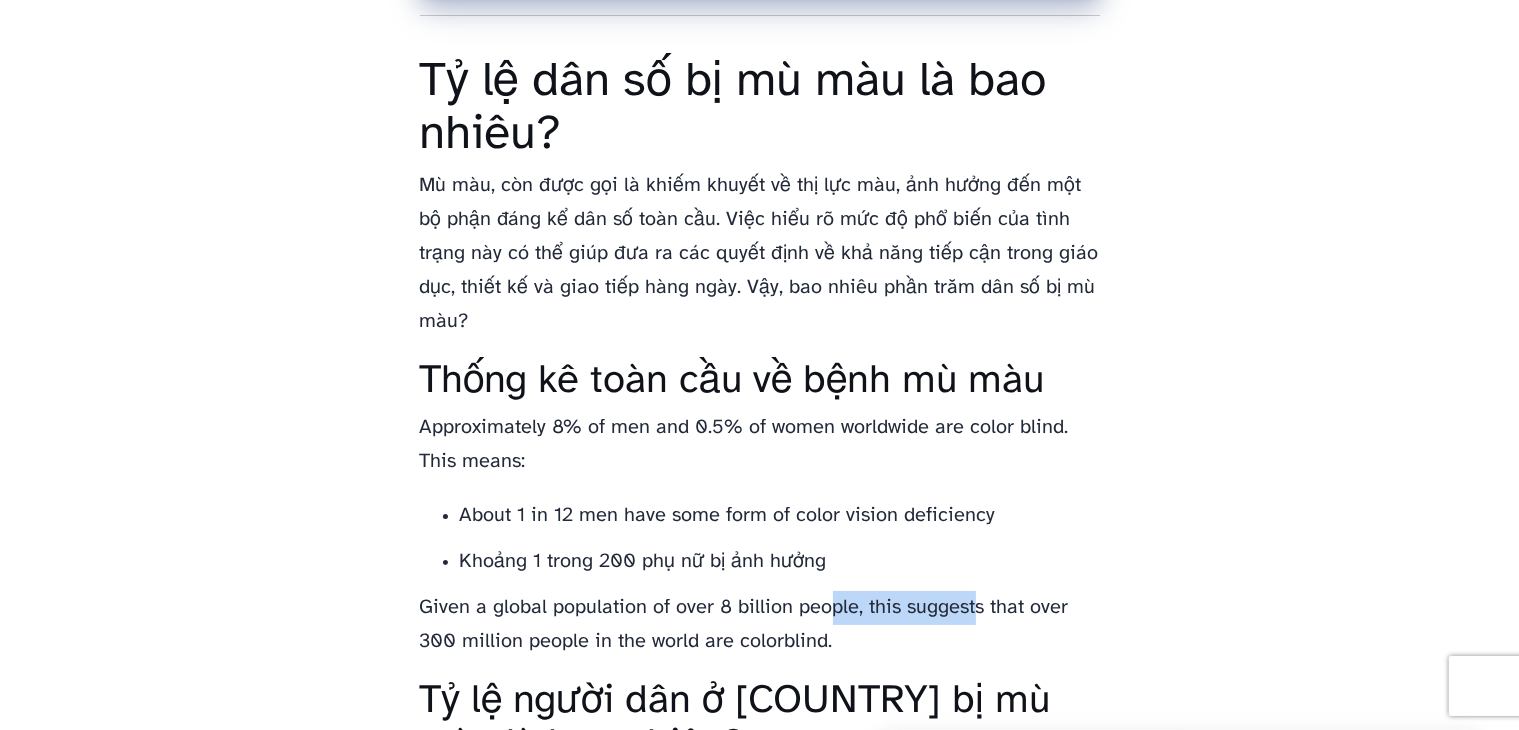 drag, startPoint x: 844, startPoint y: 645, endPoint x: 1080, endPoint y: 649, distance: 236.03389 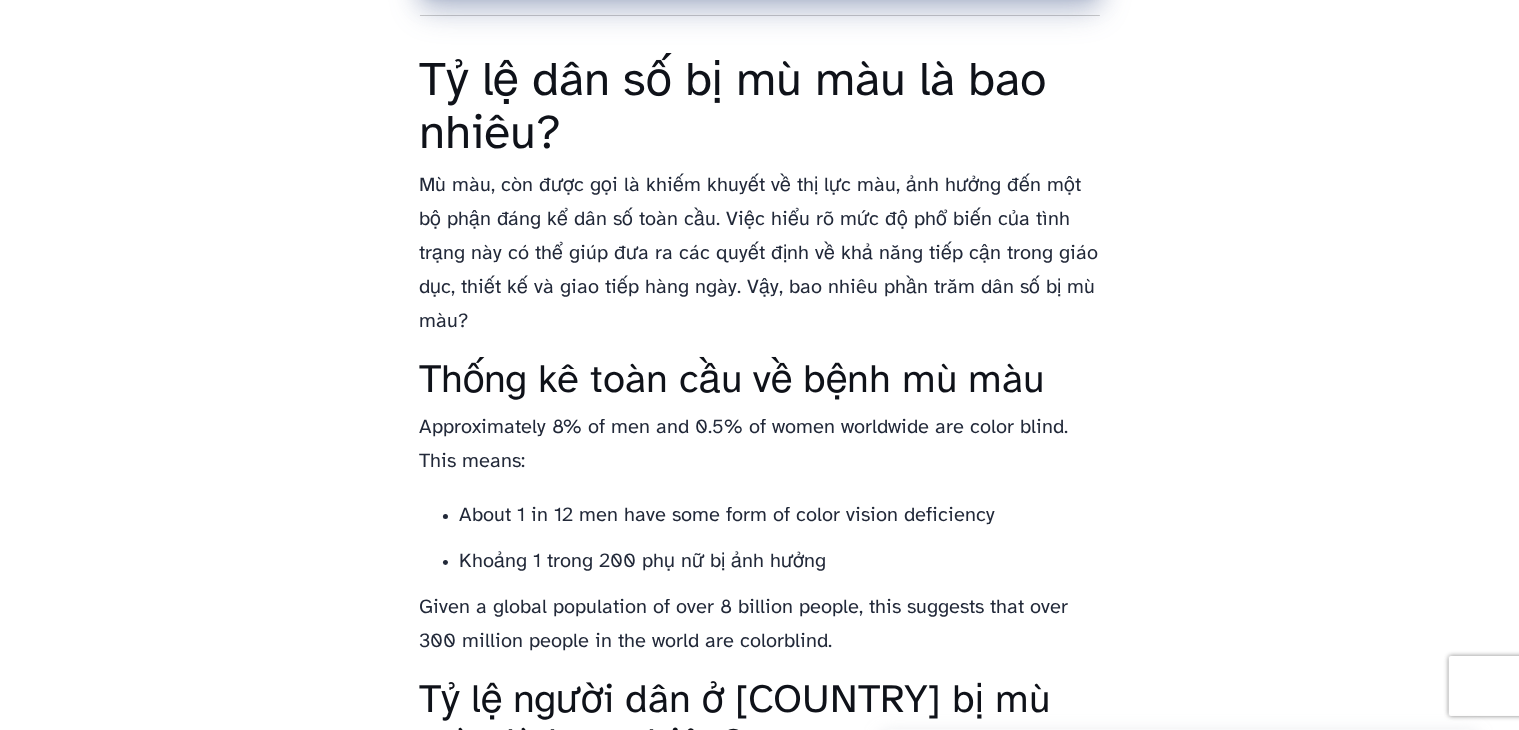 drag, startPoint x: 1138, startPoint y: 649, endPoint x: 796, endPoint y: 695, distance: 345.0797 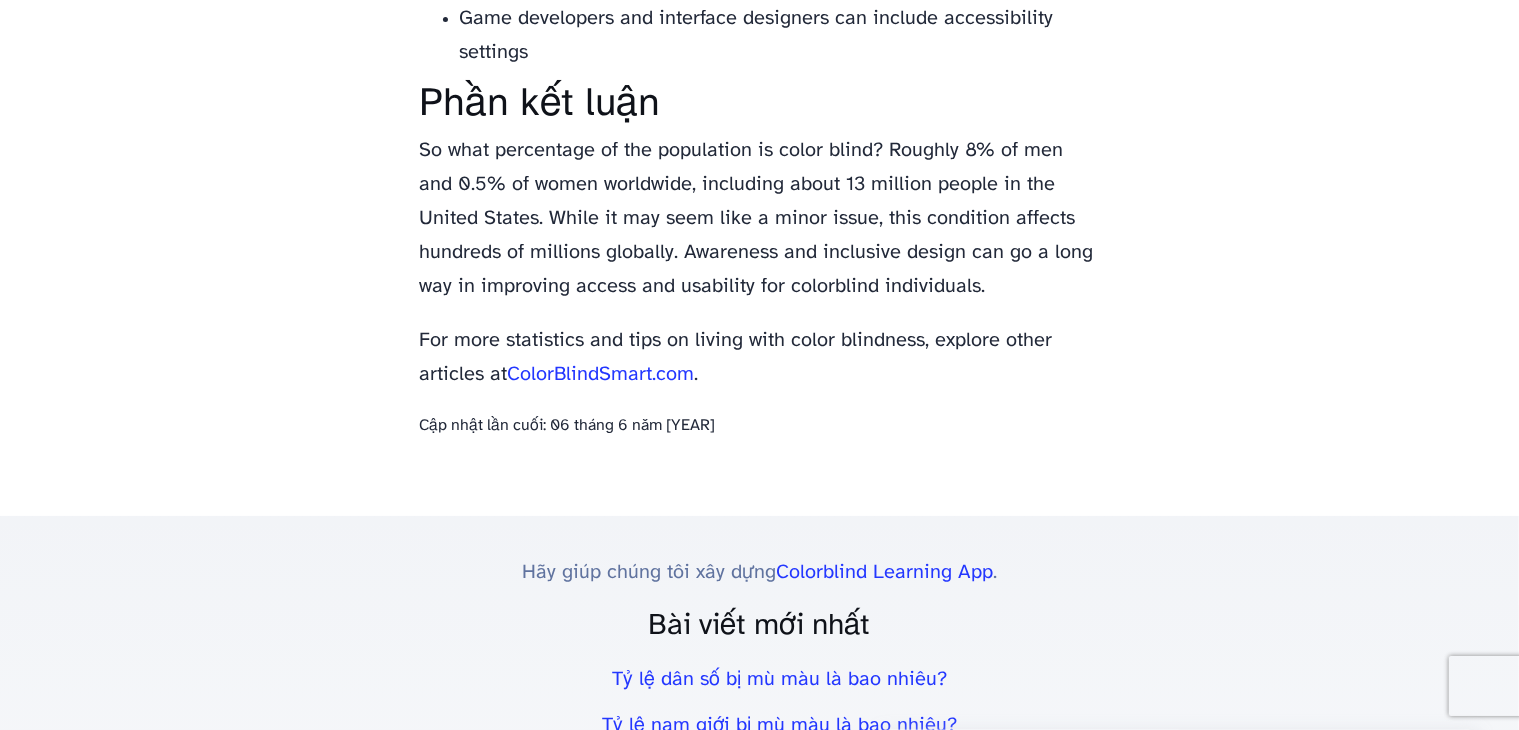 scroll, scrollTop: 3400, scrollLeft: 0, axis: vertical 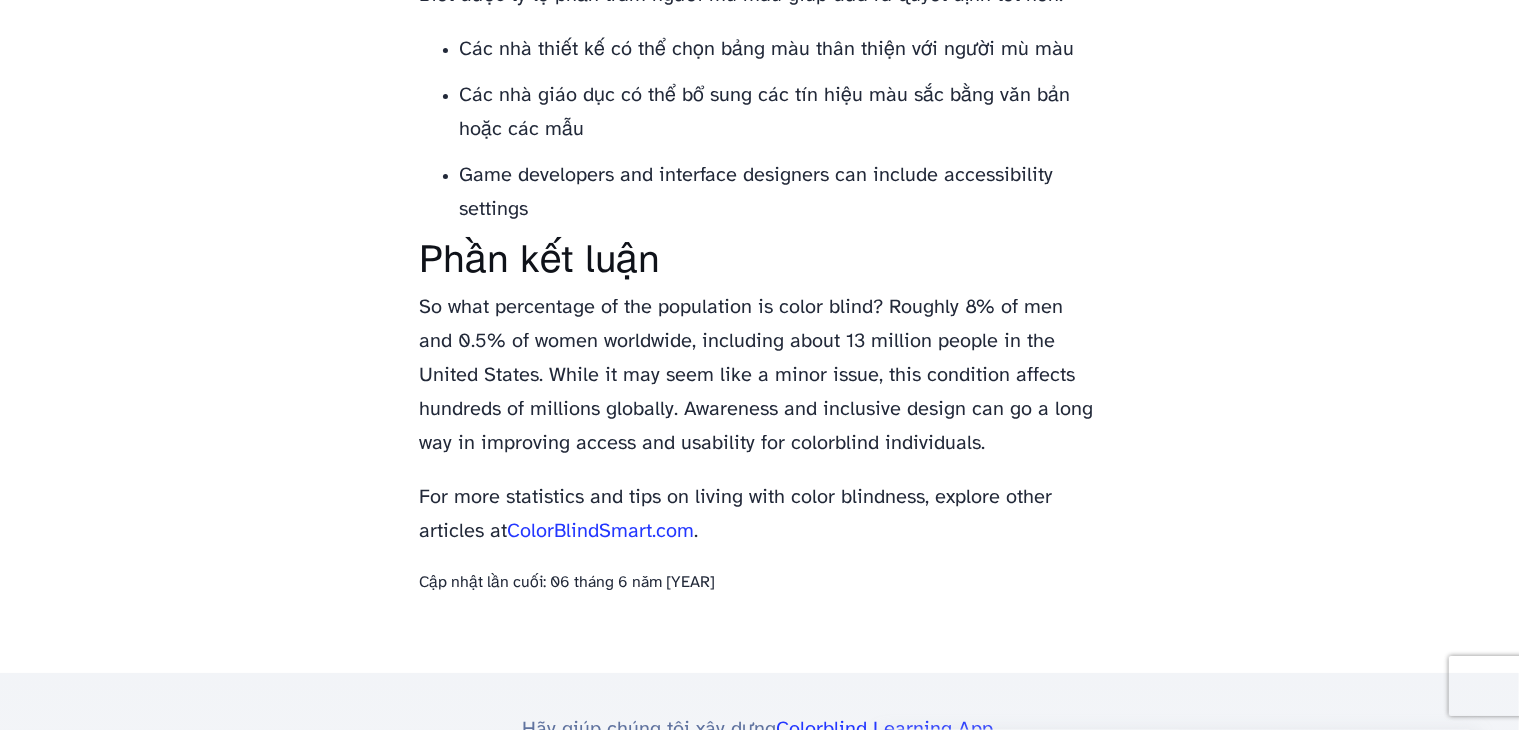 click on "Để biết thêm số liệu thống kê và mẹo về cách sống chung với bệnh mù màu, hãy khám phá các bài viết khác tại [WEBSITE]." at bounding box center [760, 515] 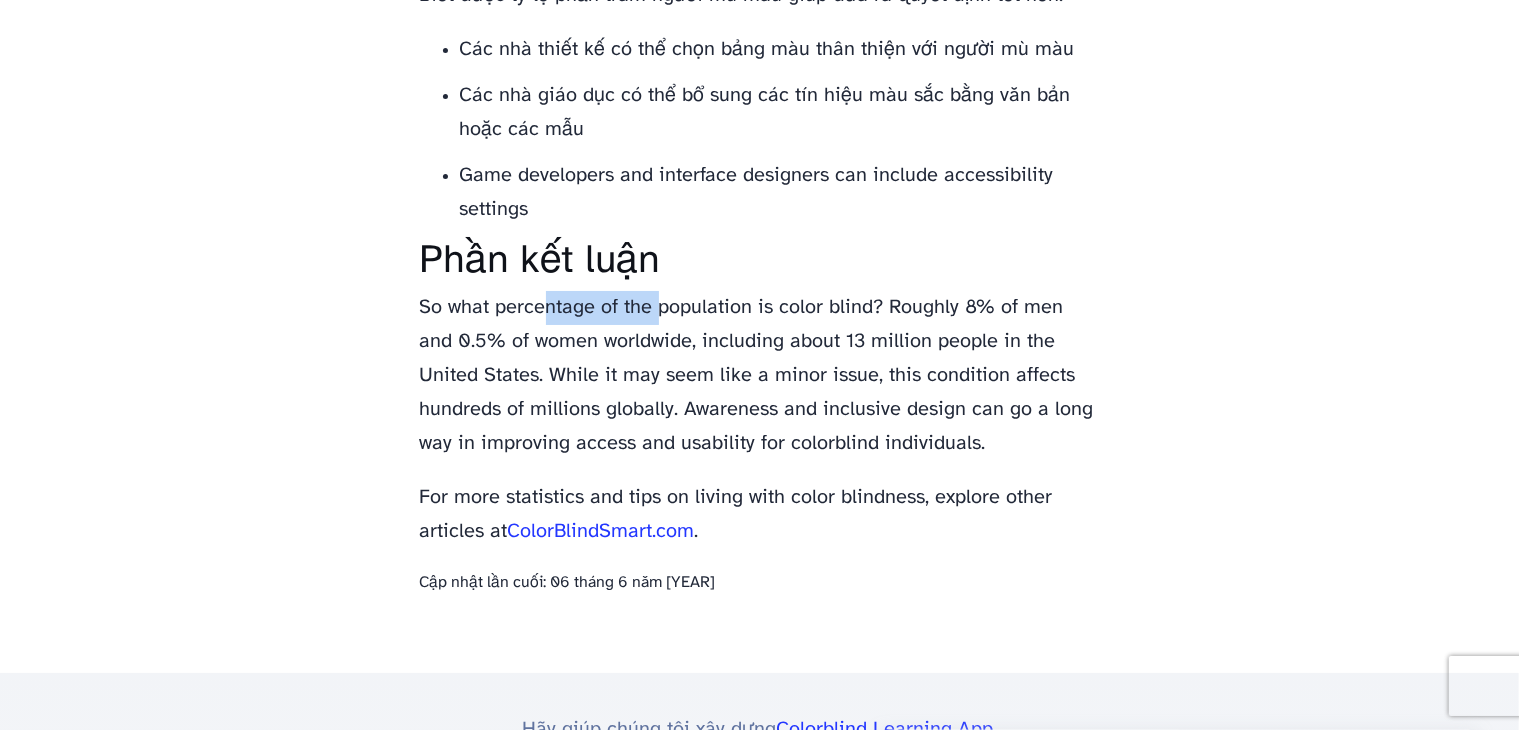 drag, startPoint x: 528, startPoint y: 375, endPoint x: 810, endPoint y: 370, distance: 282.0443 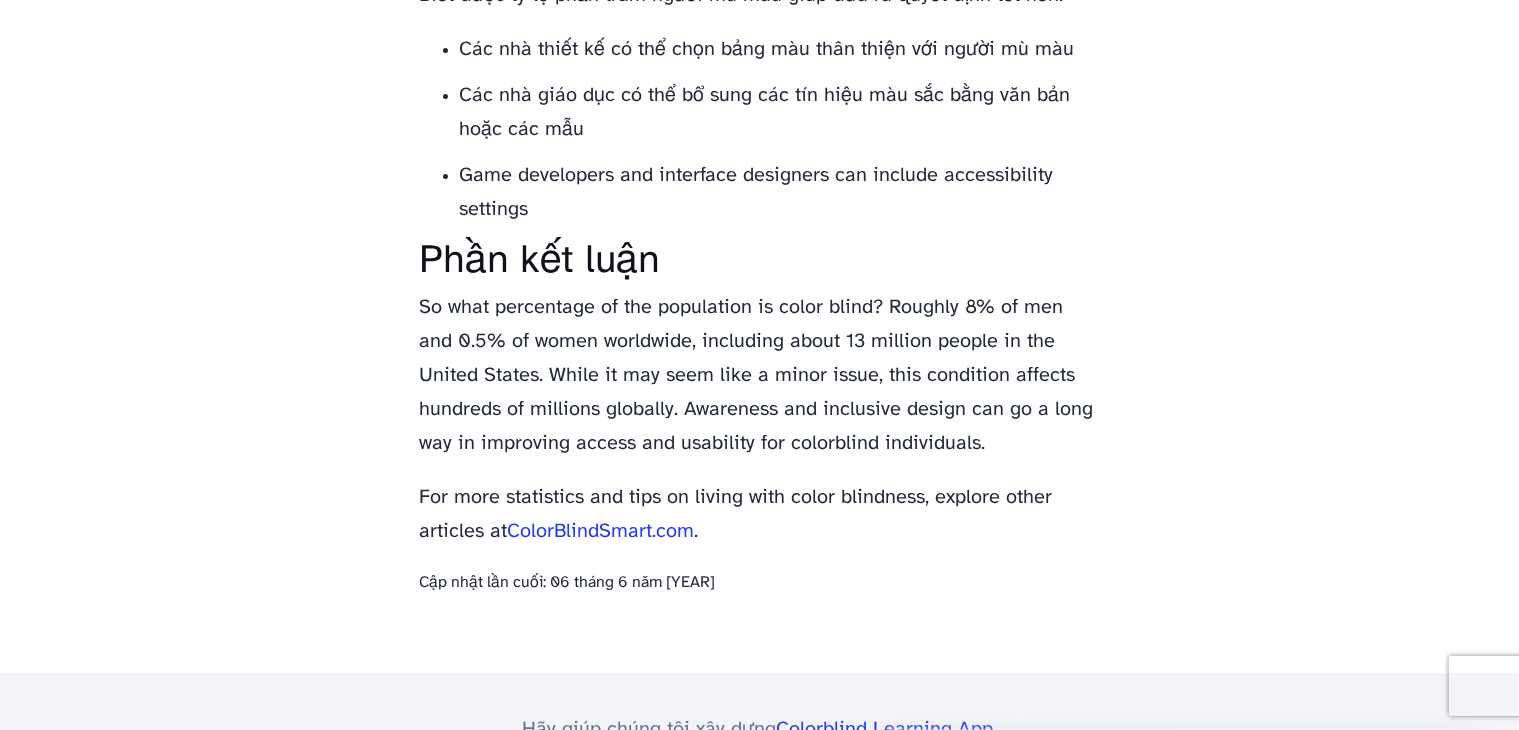 click on "So what percentage of the population is color blind? Roughly 8% of men and 0.5% of women worldwide, including about 13 million people in the United States. While it may seem like a minor issue, this condition affects hundreds of millions globally. Awareness and inclusive design can go a long way in improving access and usability for colorblind individuals." at bounding box center [757, 375] 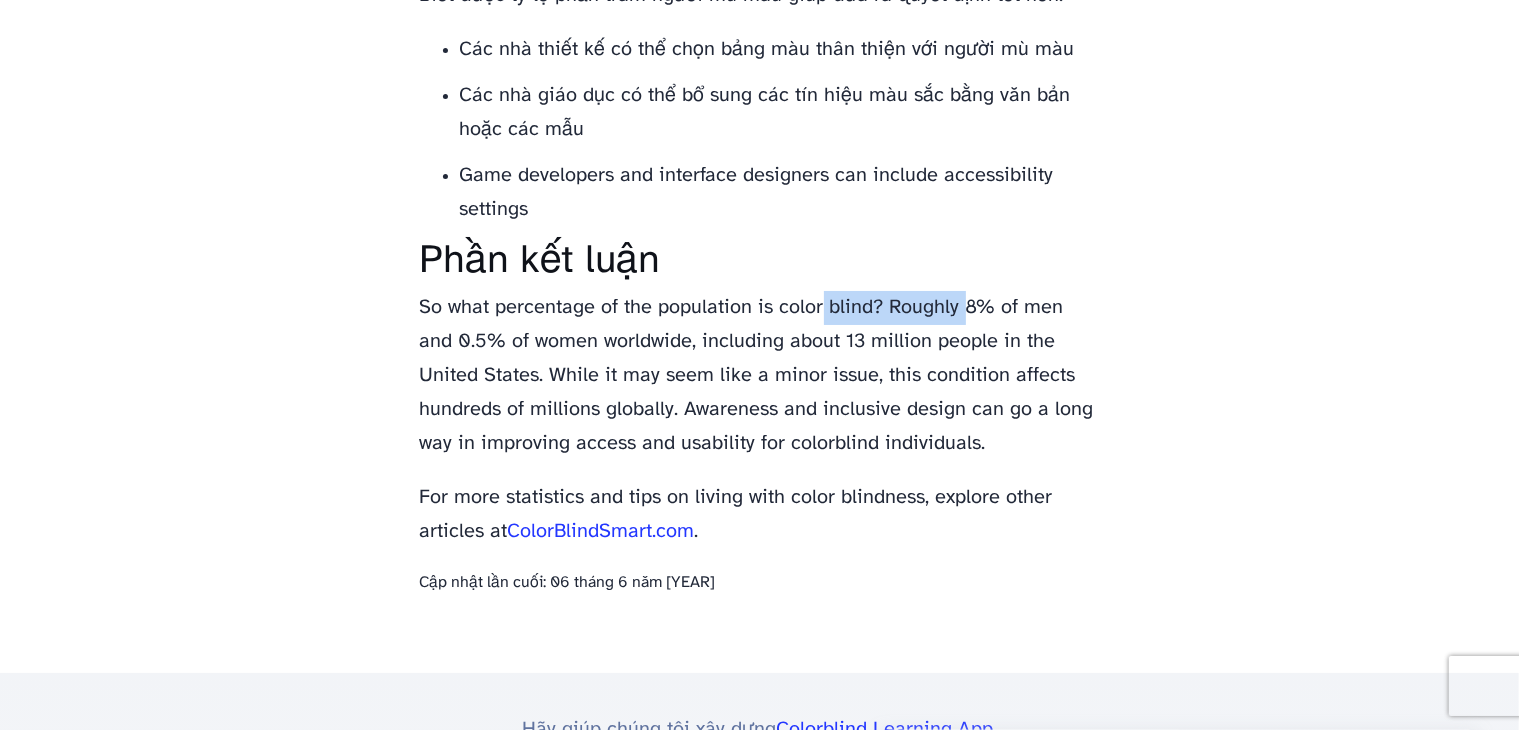 drag, startPoint x: 836, startPoint y: 370, endPoint x: 988, endPoint y: 381, distance: 152.3975 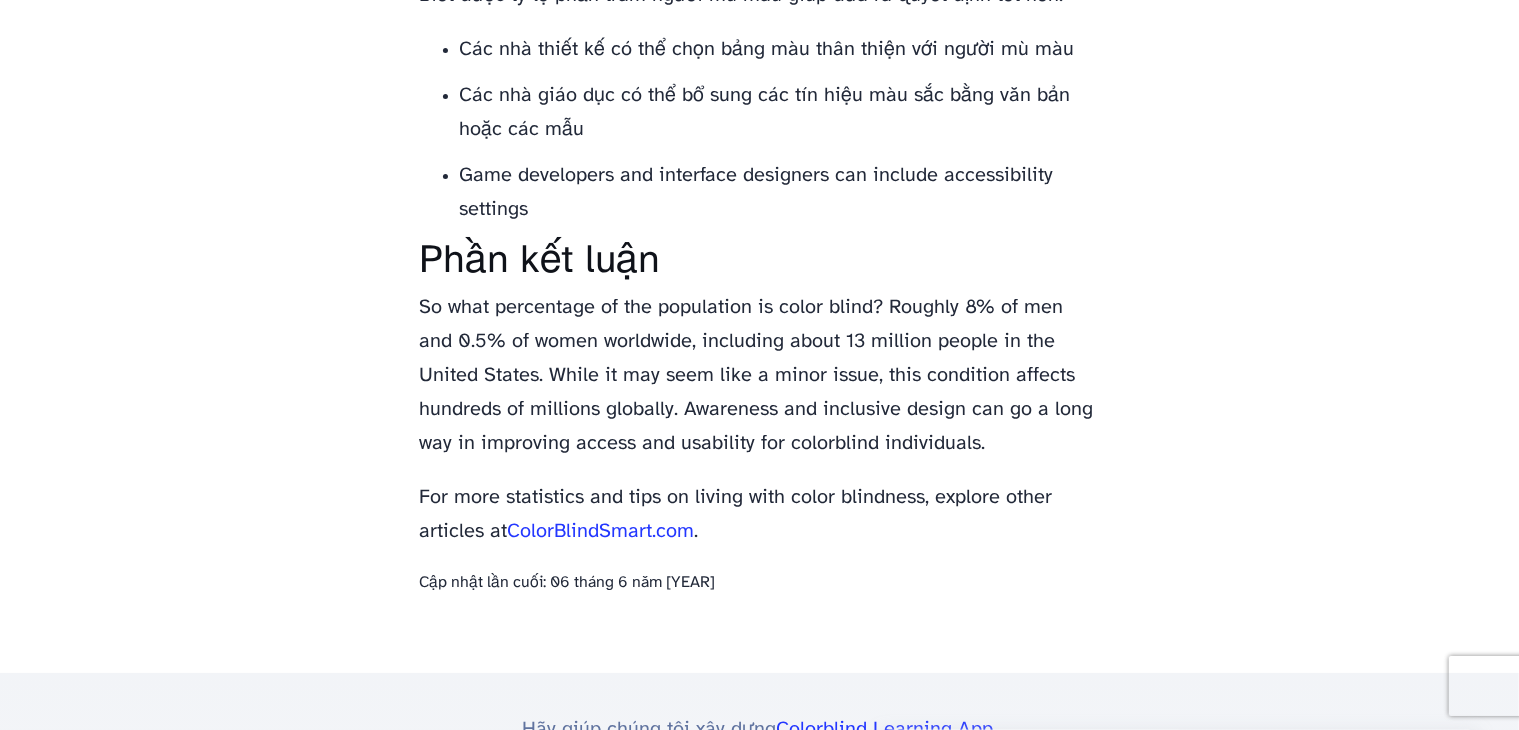 click on "So what percentage of the population is color blind? Roughly 8% of men and 0.5% of women worldwide, including about 13 million people in the United States. While it may seem like a minor issue, this condition affects hundreds of millions globally. Awareness and inclusive design can go a long way in improving access and usability for colorblind individuals." at bounding box center (757, 375) 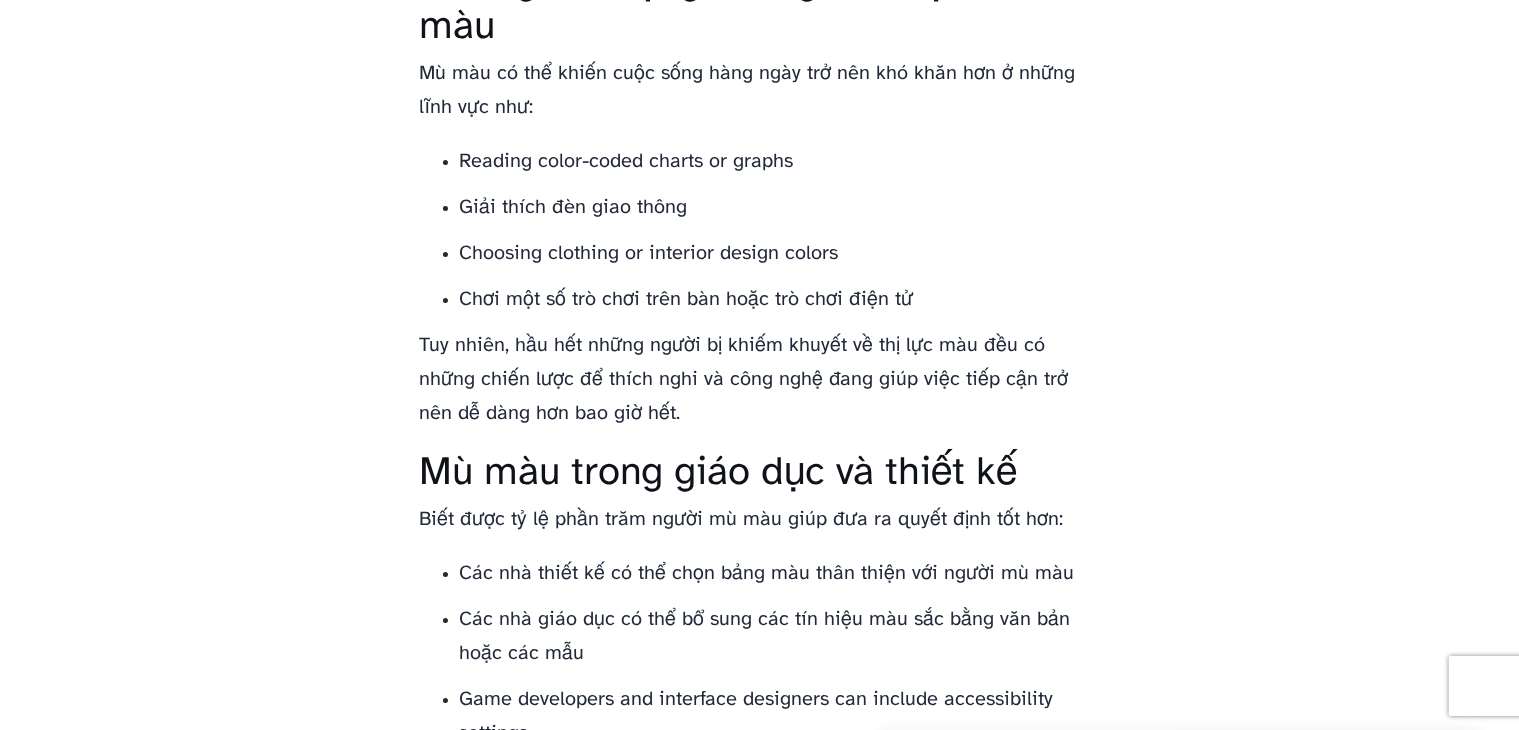 scroll, scrollTop: 3100, scrollLeft: 0, axis: vertical 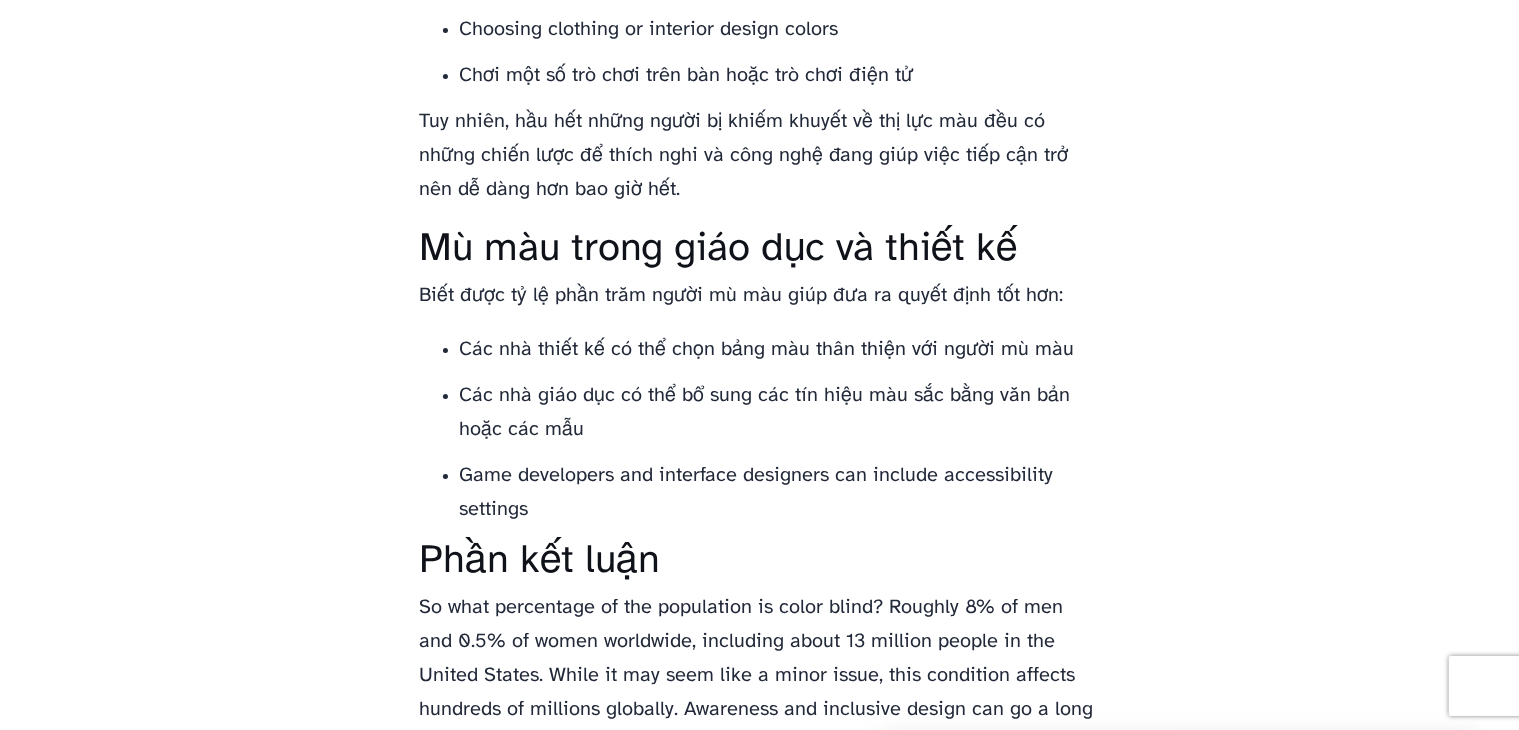 click on "Tuy nhiên, hầu hết những người bị khiếm khuyết về thị lực màu đều có những chiến lược để thích nghi và công nghệ đang giúp việc tiếp cận trở nên dễ dàng hơn bao giờ hết." at bounding box center (744, 155) 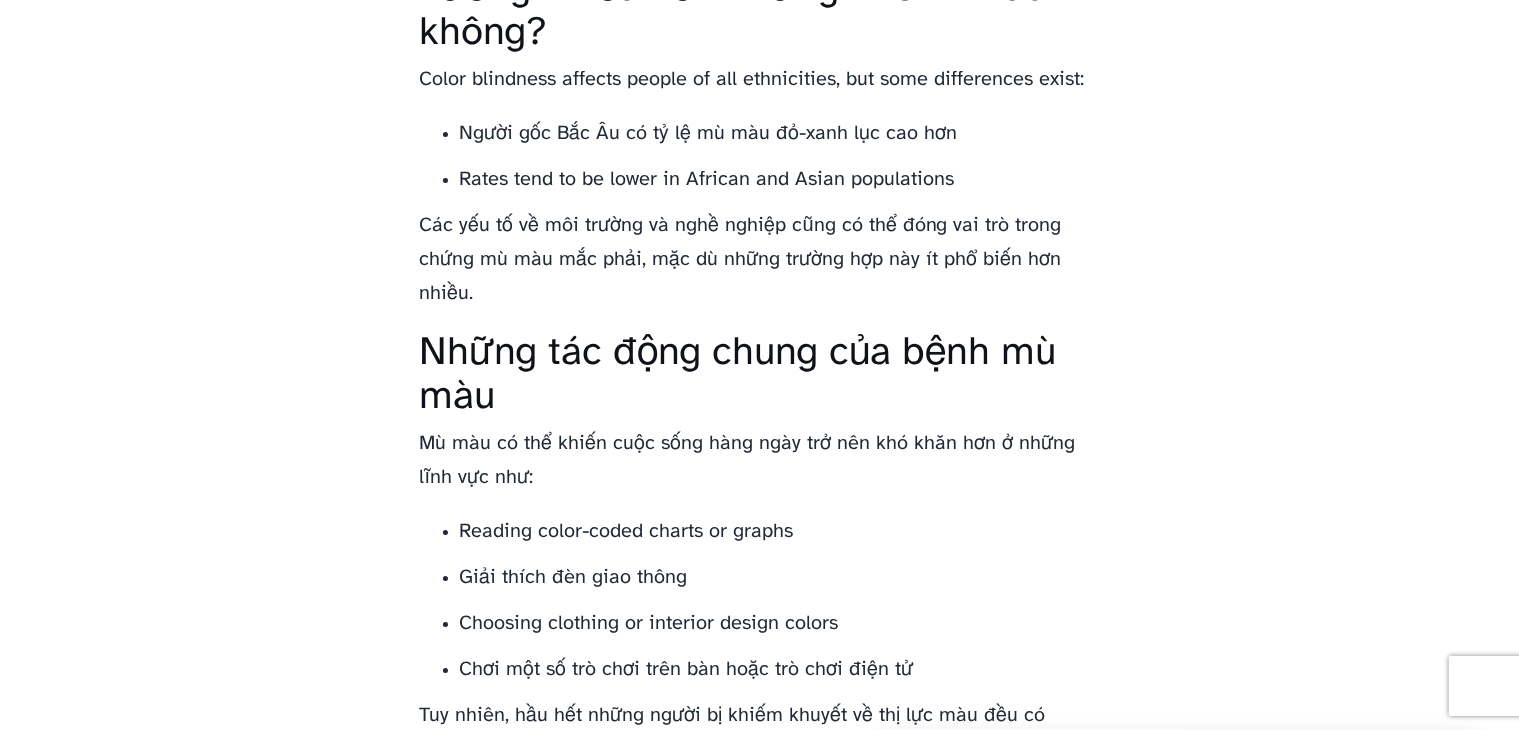 scroll, scrollTop: 2600, scrollLeft: 0, axis: vertical 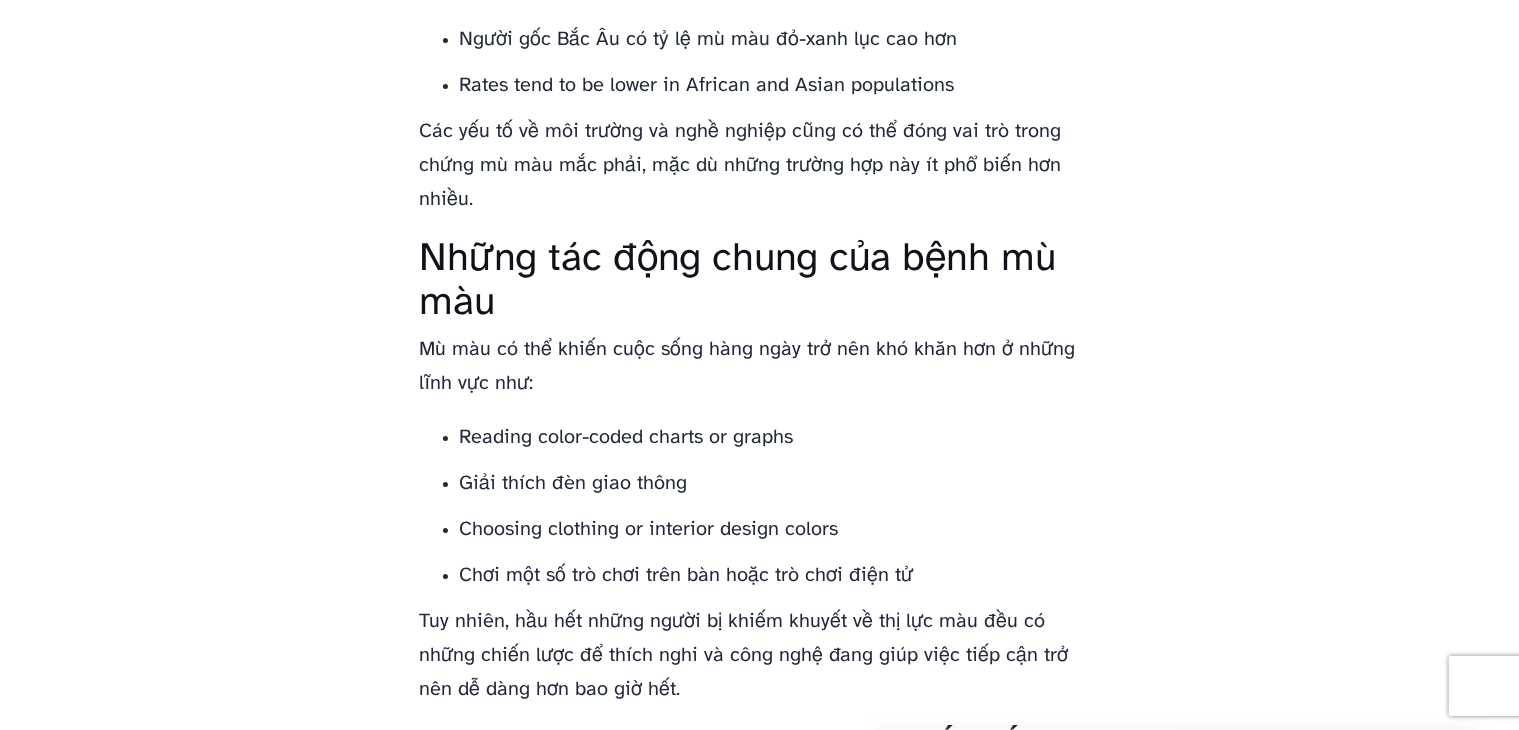 click on "Những tác động chung của bệnh mù màu" at bounding box center [760, 281] 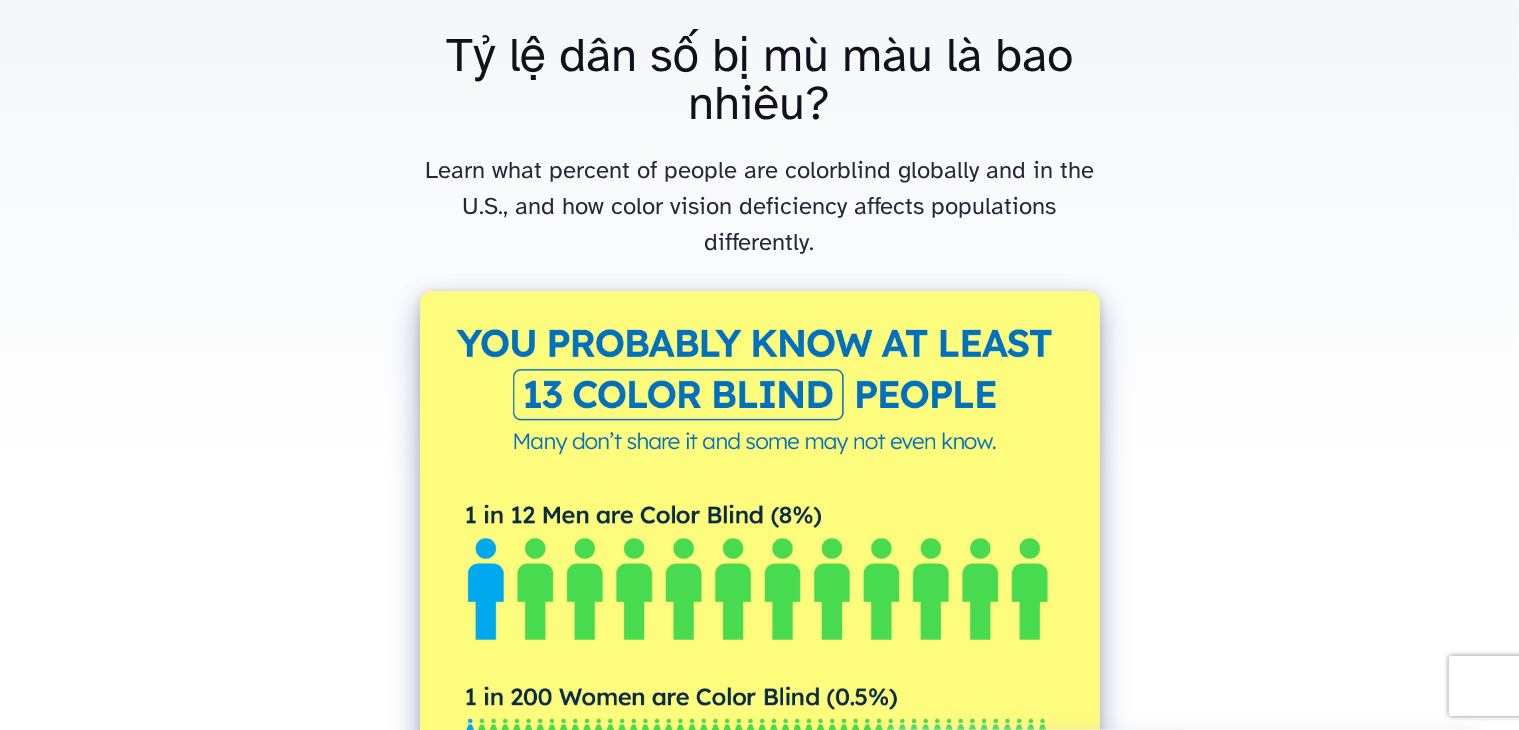 scroll, scrollTop: 0, scrollLeft: 0, axis: both 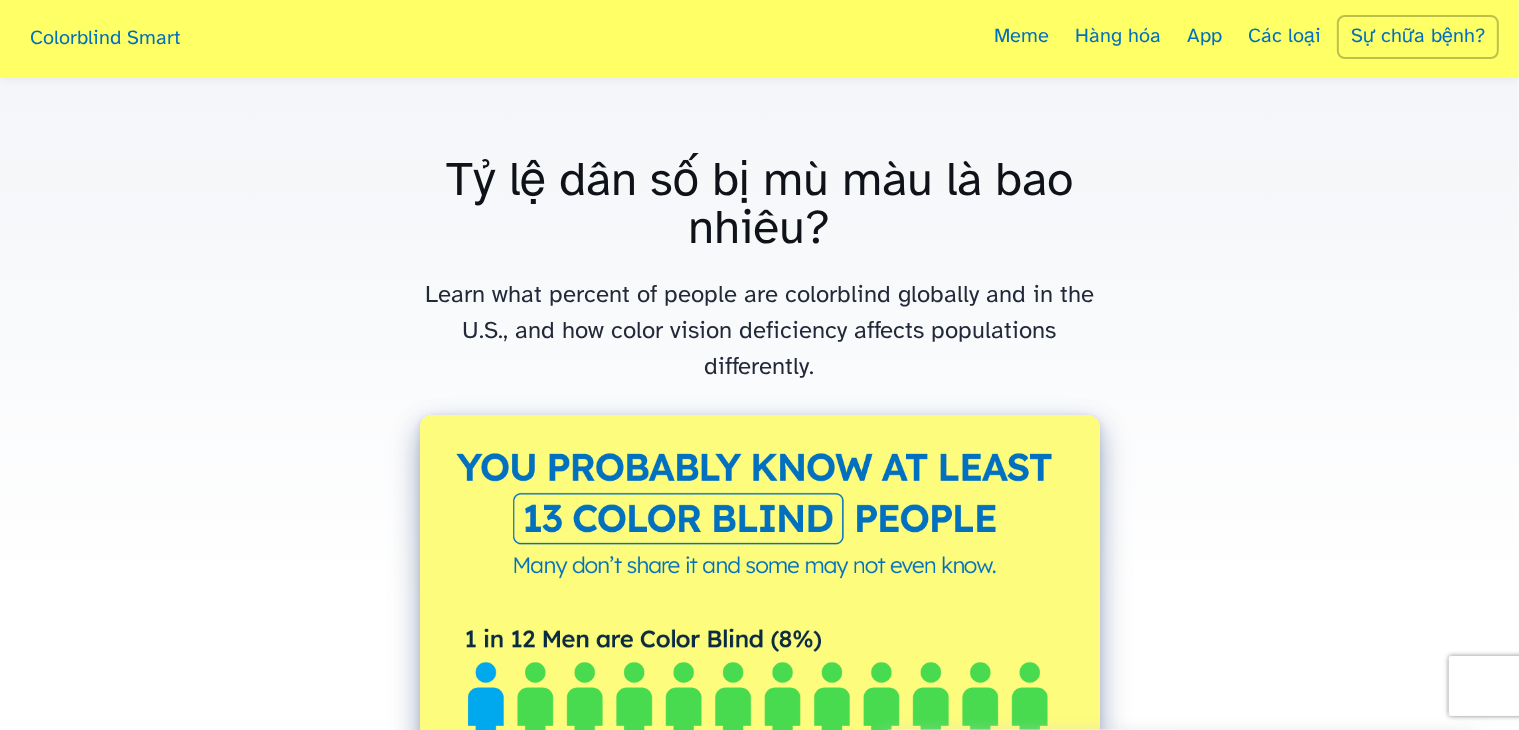 click on "Learn what percent of people are colorblind globally and in the U.S., and how color vision deficiency affects populations differently." at bounding box center (759, 331) 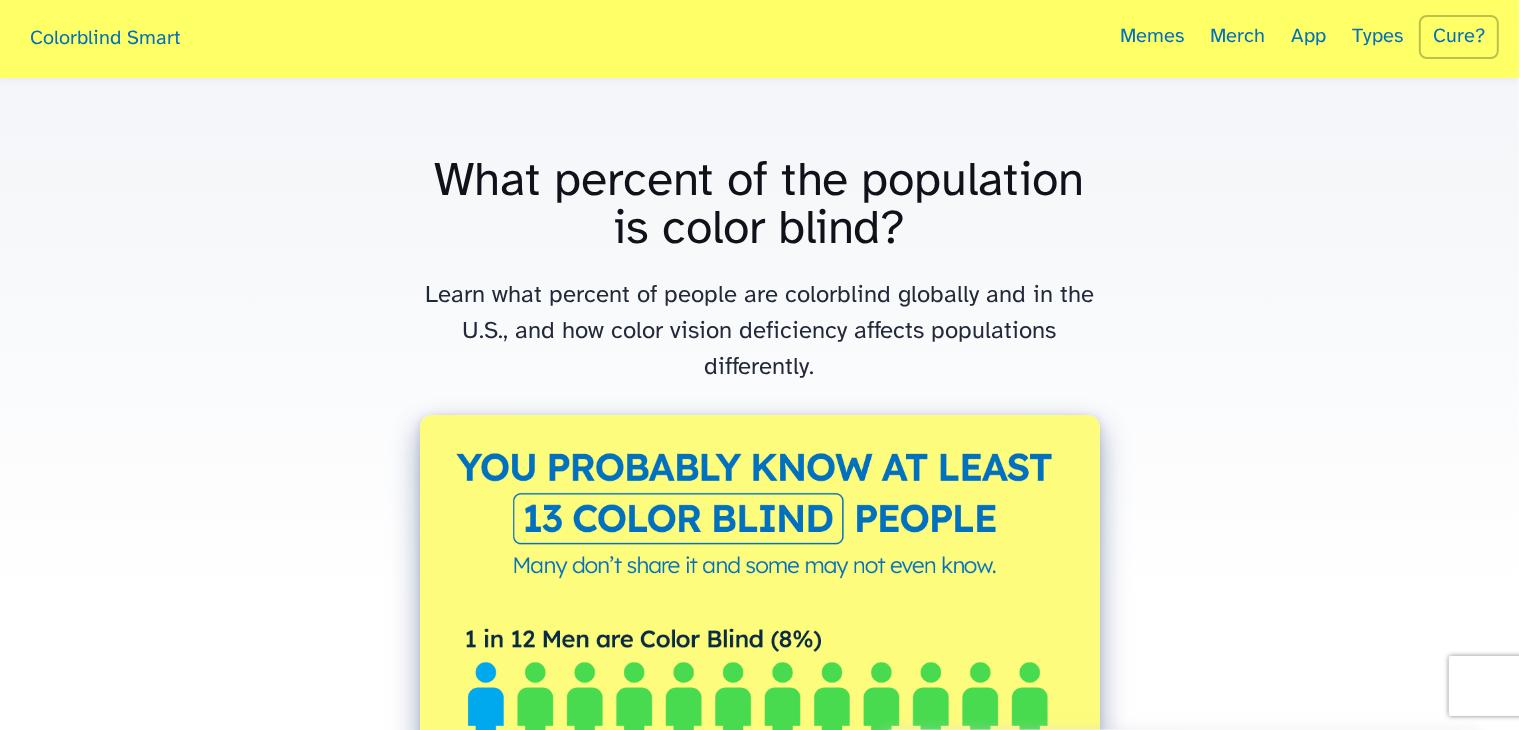 click on "What percent of the population is color blind?" at bounding box center [760, 206] 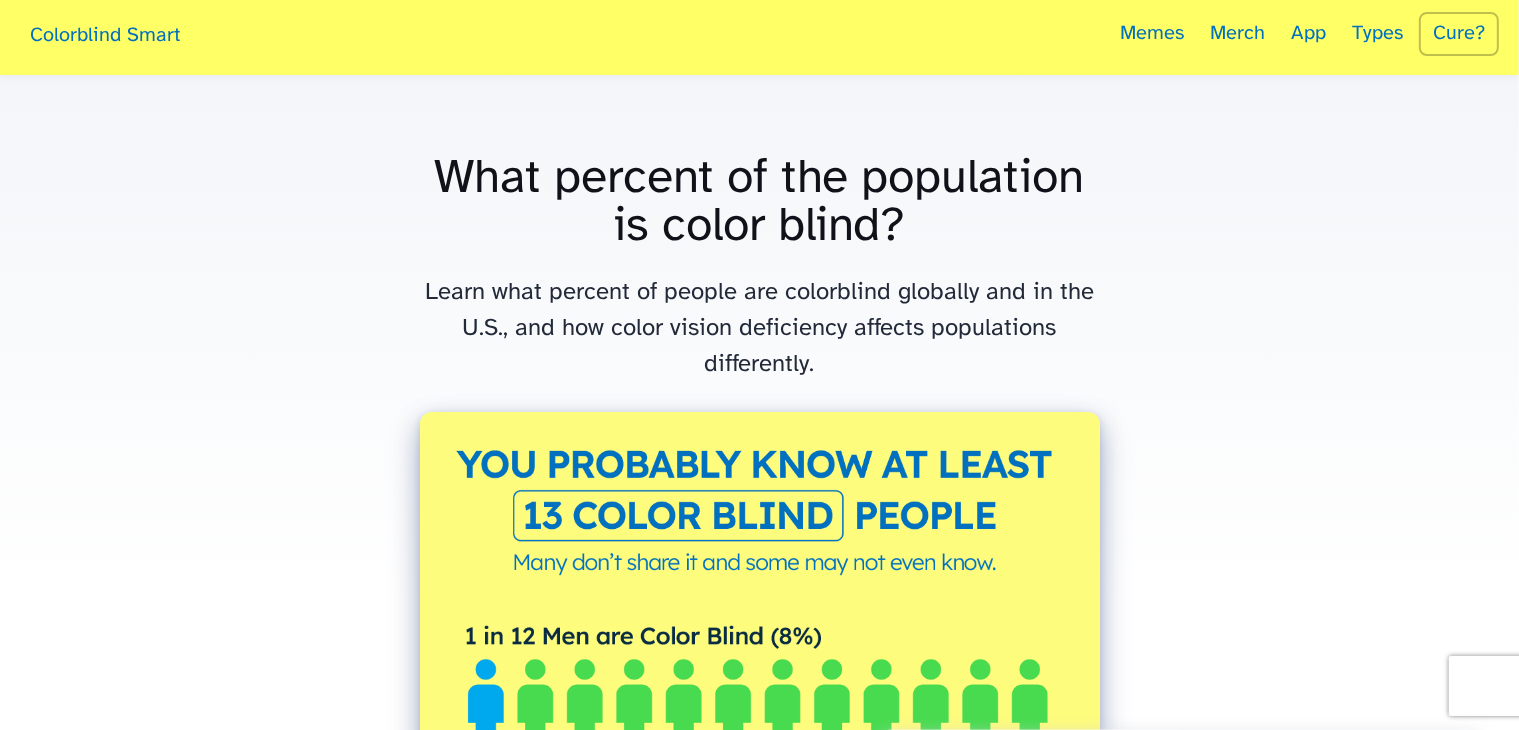 scroll, scrollTop: 0, scrollLeft: 0, axis: both 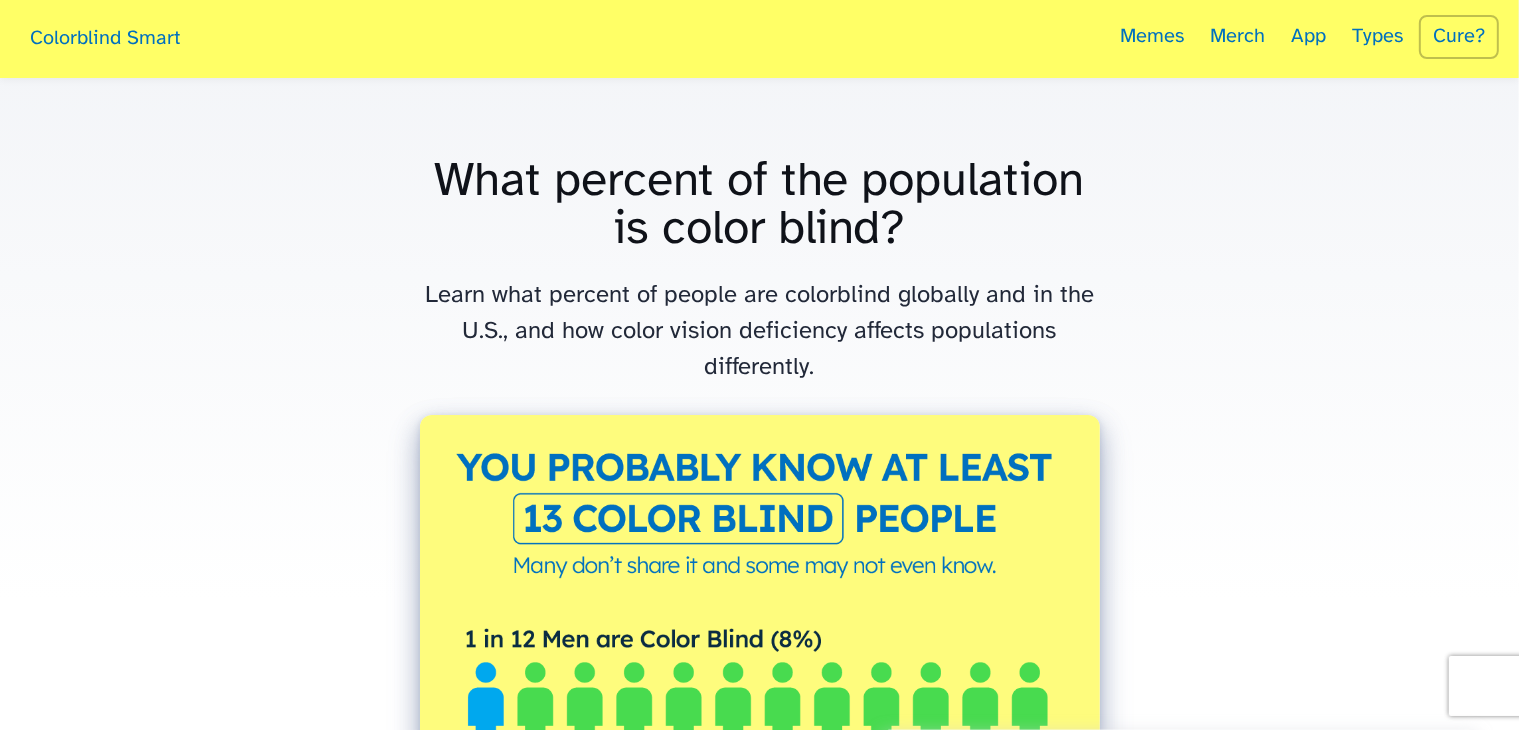 click on "What percent of the population is color blind?" at bounding box center [760, 206] 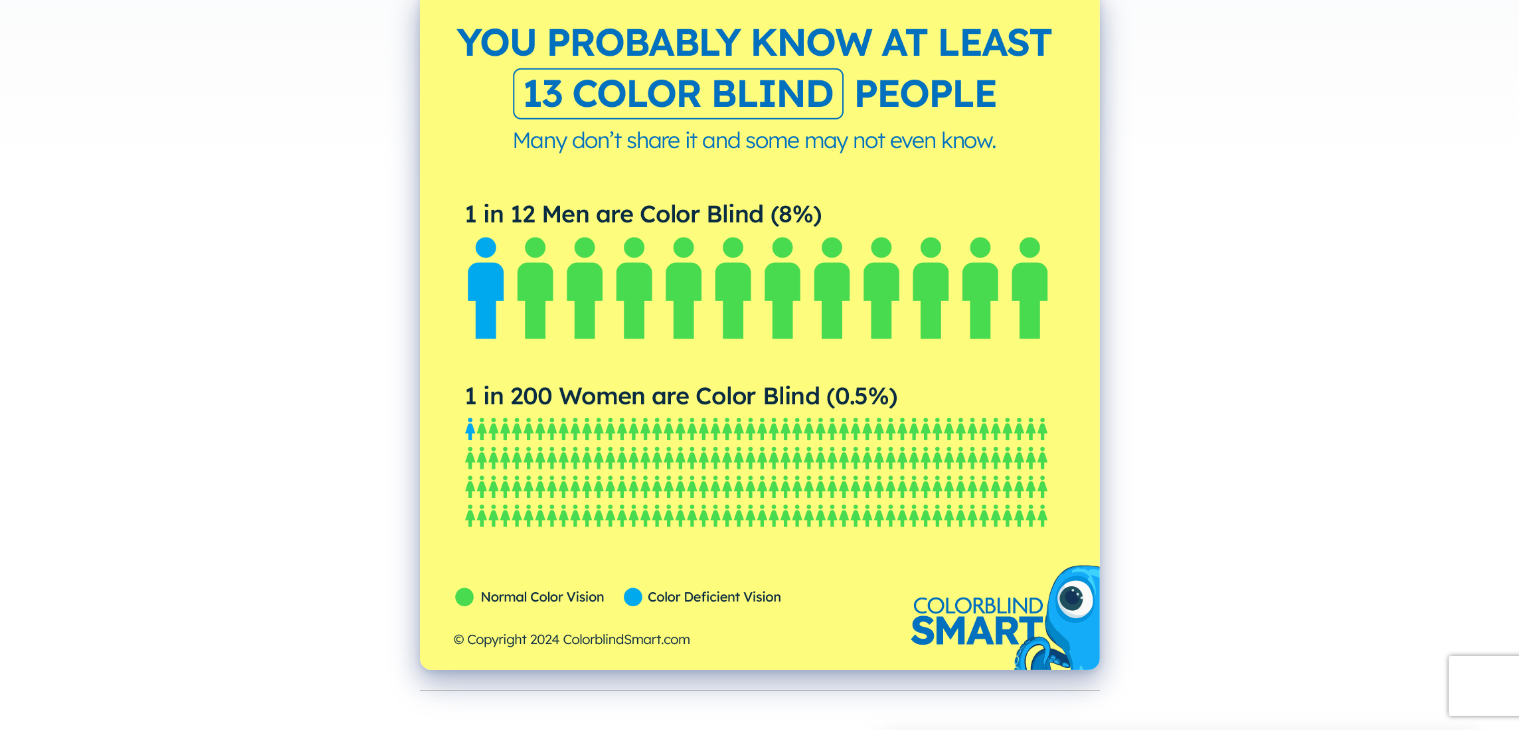 scroll, scrollTop: 600, scrollLeft: 0, axis: vertical 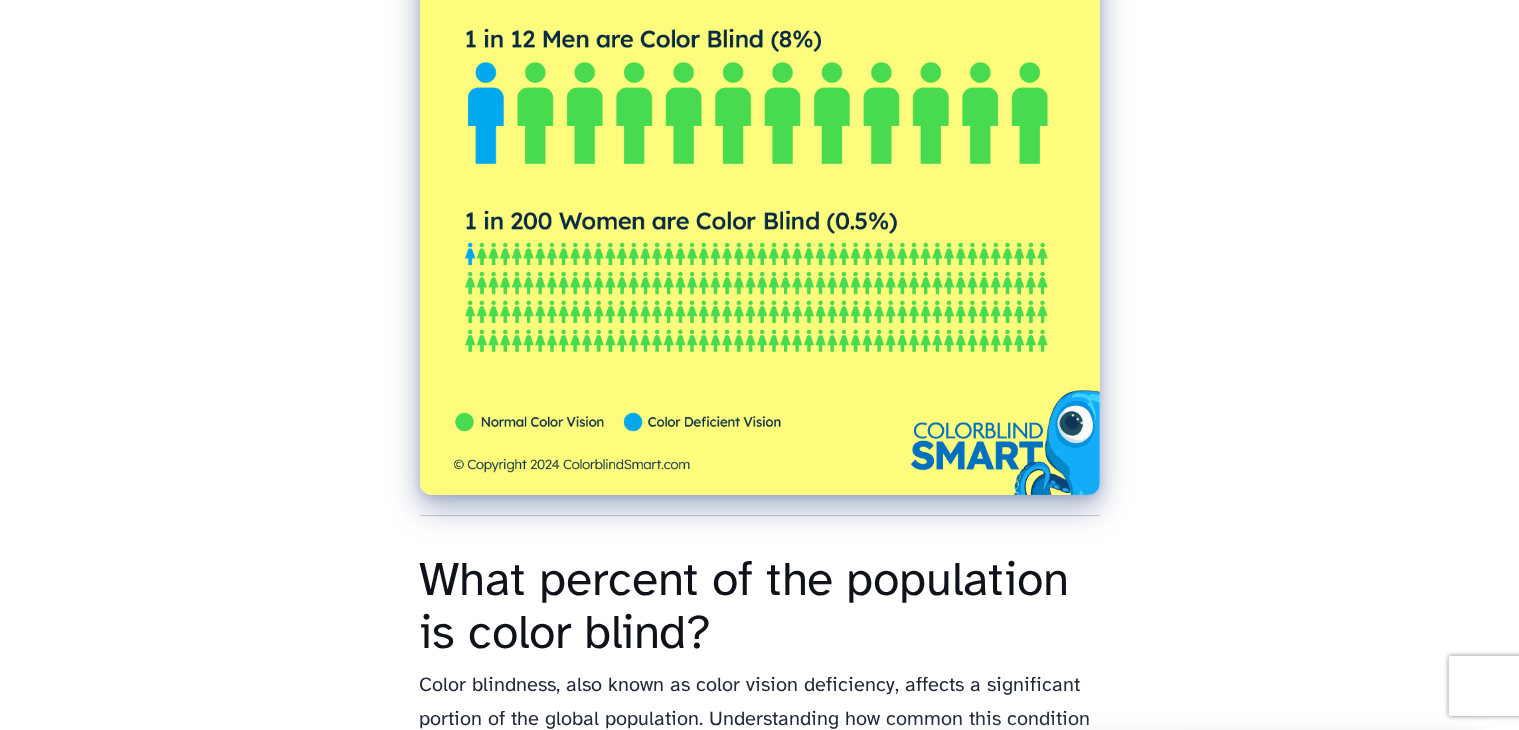 click at bounding box center (760, 155) 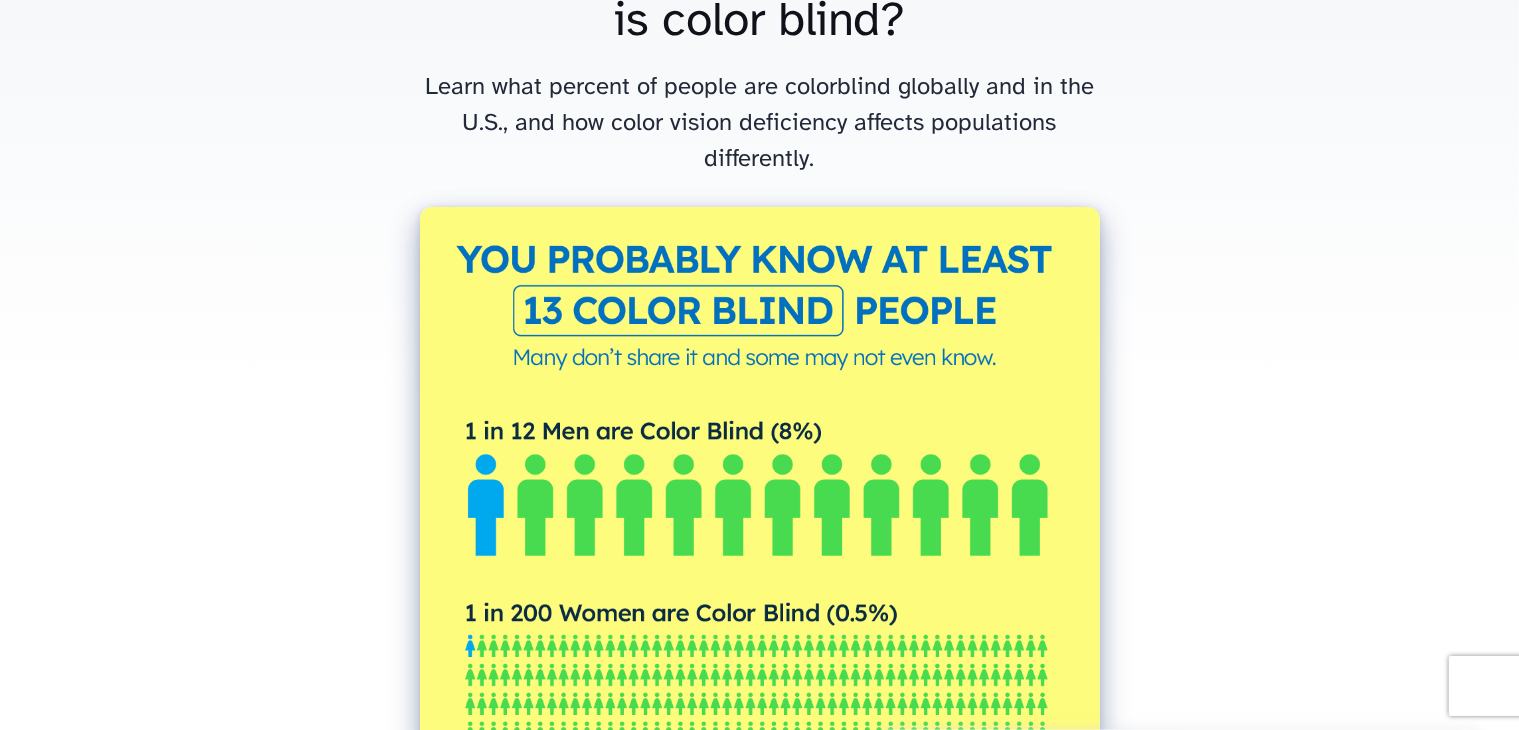 scroll, scrollTop: 0, scrollLeft: 0, axis: both 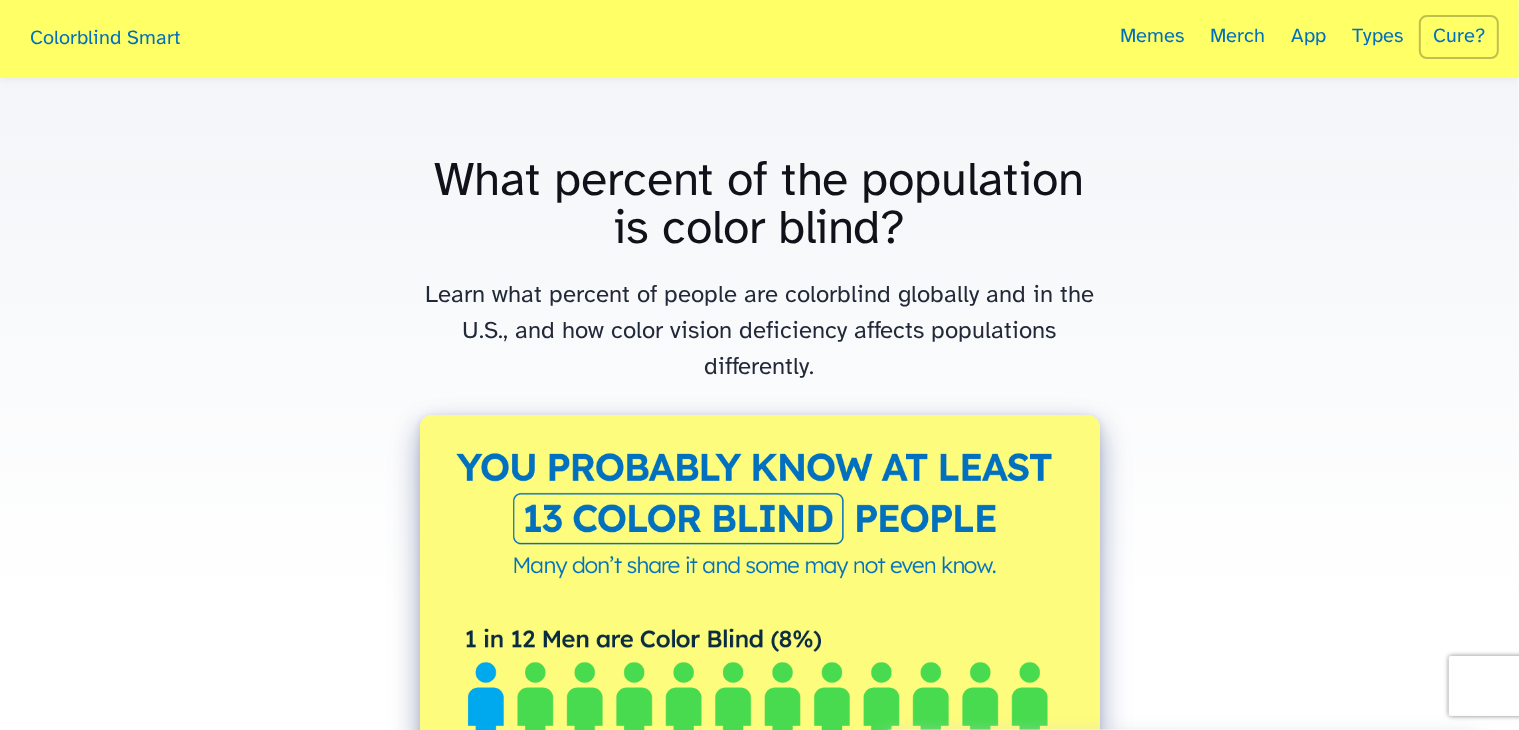 click on "Colorblind Smart" at bounding box center (105, 40) 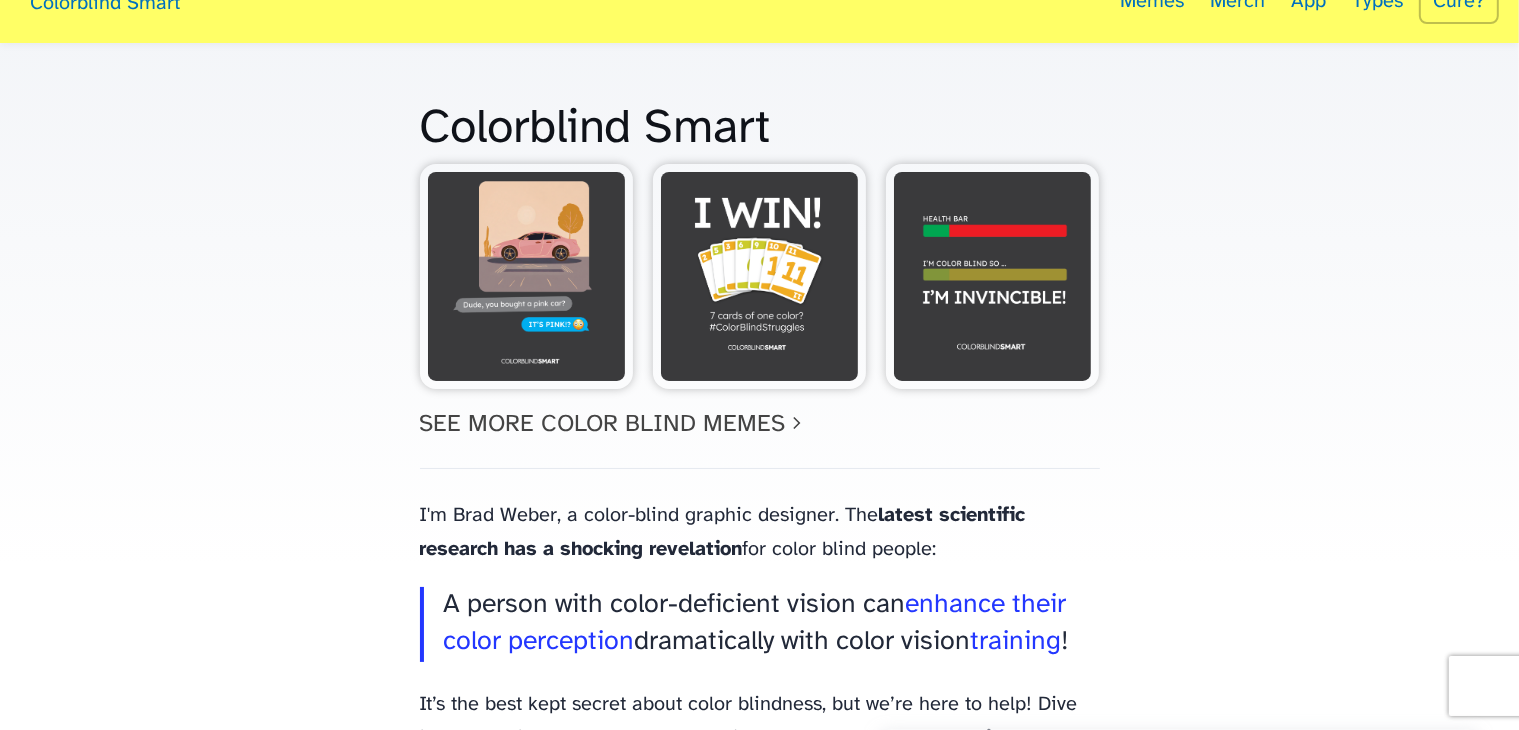 scroll, scrollTop: 0, scrollLeft: 0, axis: both 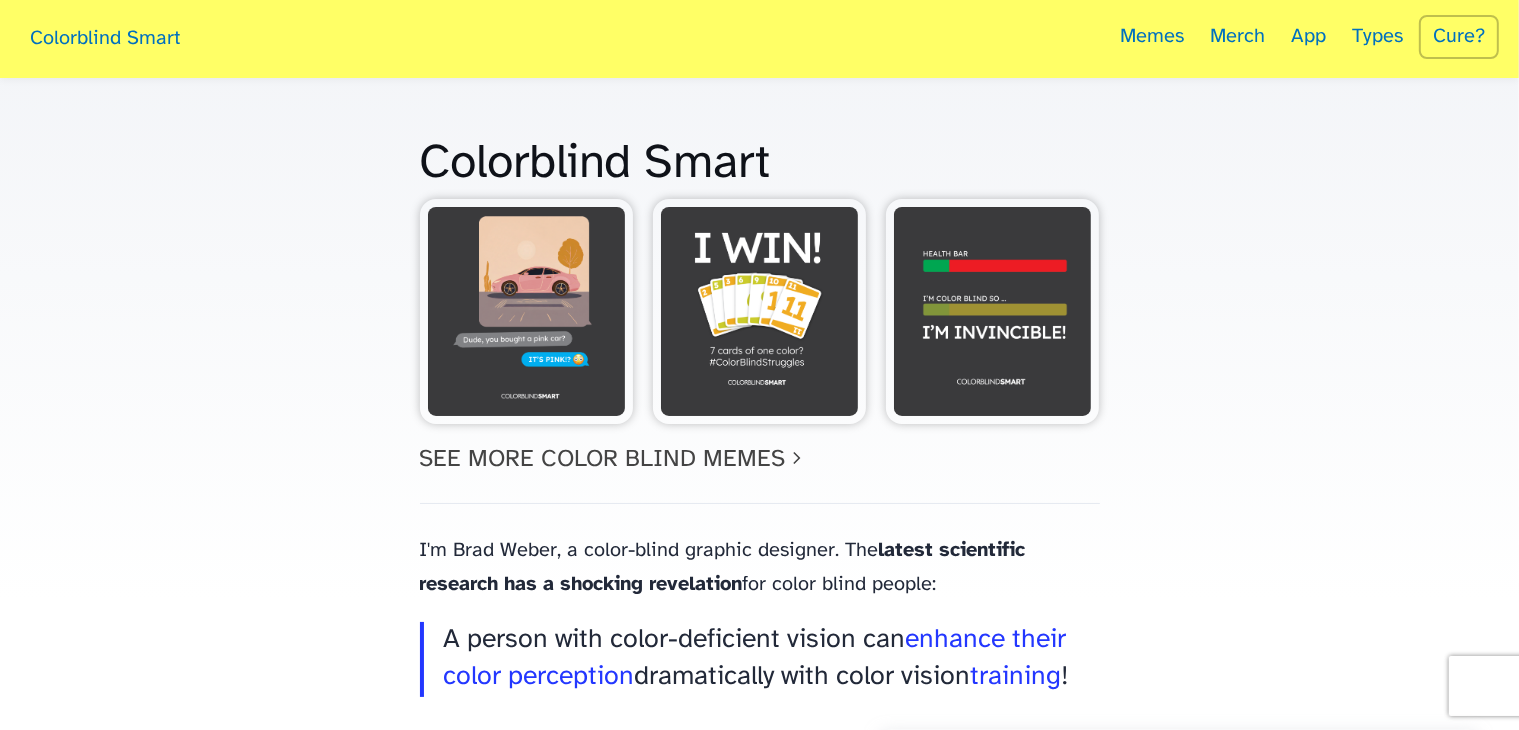 click on "Colorblind Smart" at bounding box center [760, 164] 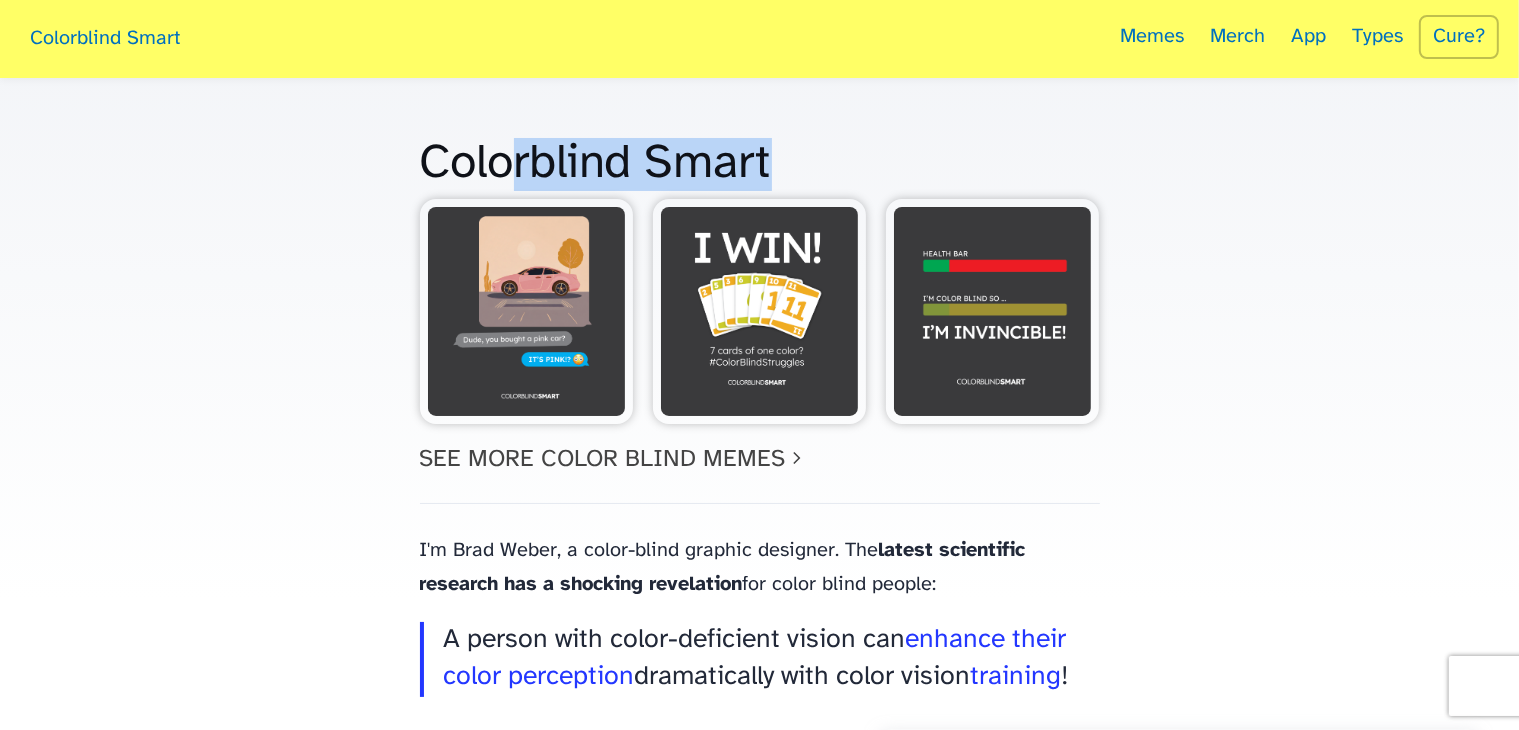 drag, startPoint x: 879, startPoint y: 161, endPoint x: 270, endPoint y: 276, distance: 619.7629 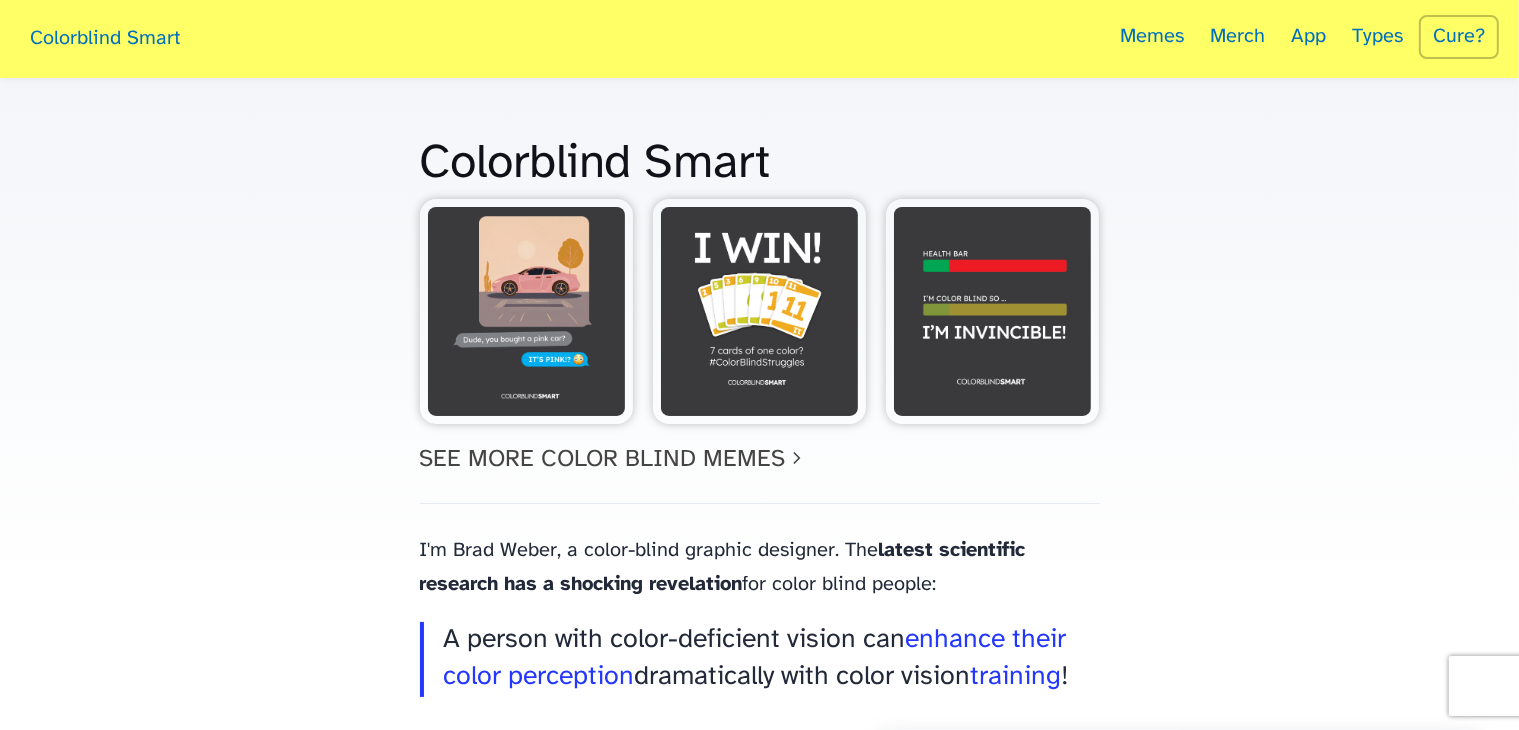 click on "Colorblind Smart  Memes     Merch     App     Types     Cure?        Colorblind Smart         See More Color Blind Memes  chevron_right     I'm Brad Weber, a color-blind graphic designer. The  latest scientific research has a shocking revelation  for color blind people:   A person with color-deficient vision can  enhance their color perception  dramatically with color vision  training !   It’s the best kept secret about color blindness, but we’re here to help! Dive into the articles below to start your journey to  overcome color blindness .     Latest Color Blind Articles     What percent of the population is color blind? Learn what percent of people are colorblind globally and in the U.S., and how color vision deficiency affects populations differently. What Percentage of Men Are Colorblind? Discover the true percentage of color blind men and why colorblindness is significantly more common in males than females. Learn the genetics behind it and how it affects daily life. Can Girls Be Color Blind?" at bounding box center (759, 5659) 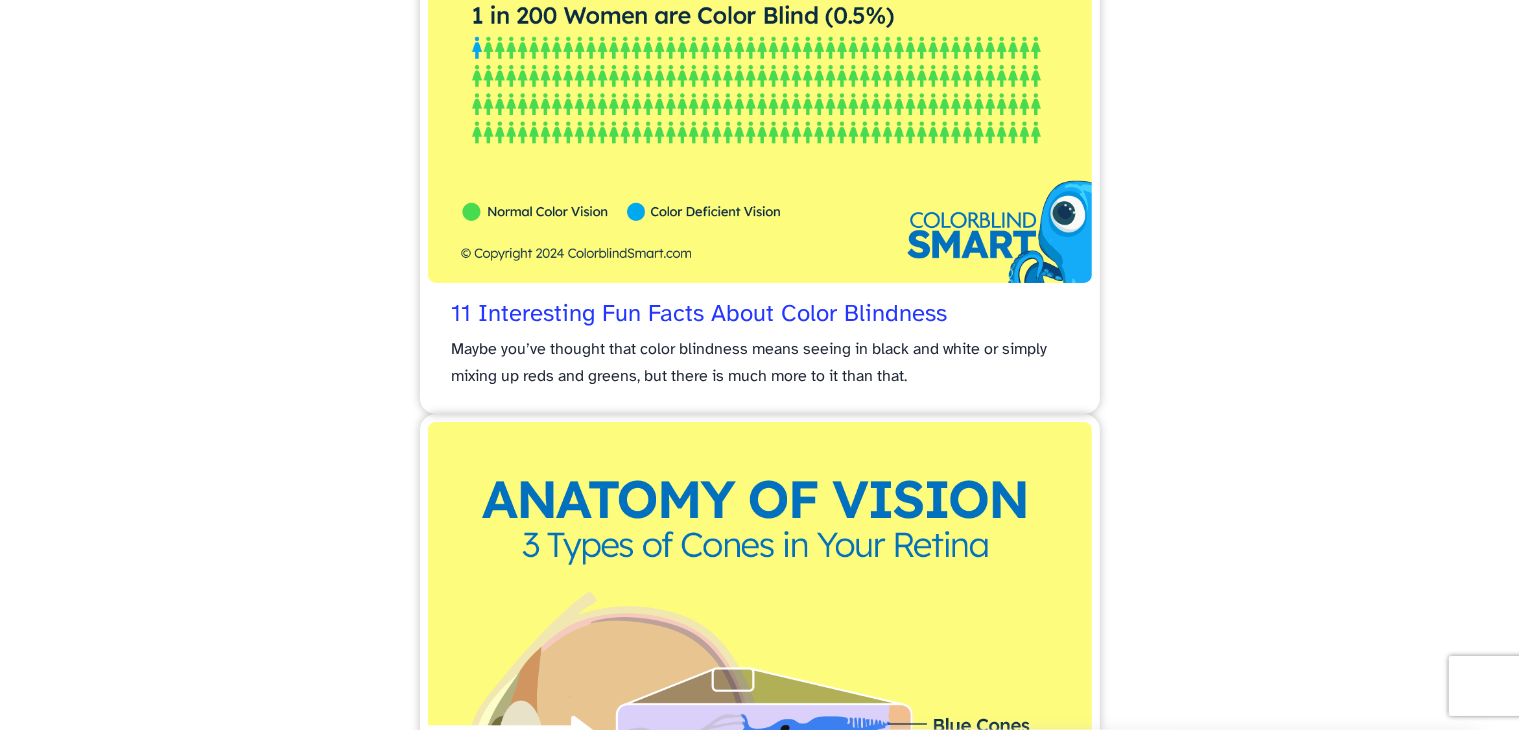 scroll, scrollTop: 7800, scrollLeft: 0, axis: vertical 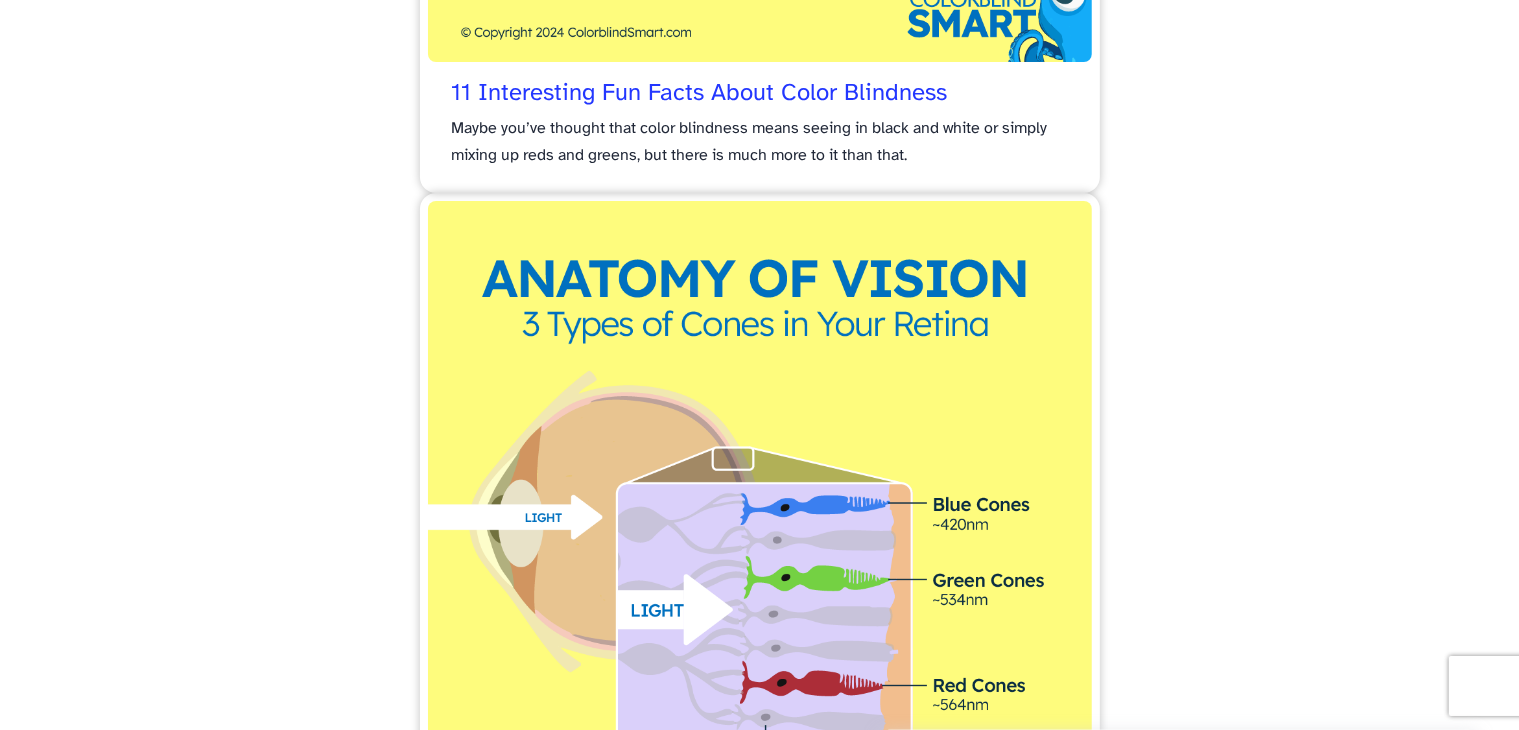 click on "Colorblind Smart  Memes     Merch     App     Types     Cure?        Colorblind Smart         See More Color Blind Memes  chevron_right     I'm Brad Weber, a color-blind graphic designer. The  latest scientific research has a shocking revelation  for color blind people:   A person with color-deficient vision can  enhance their color perception  dramatically with color vision  training !   It’s the best kept secret about color blindness, but we’re here to help! Dive into the articles below to start your journey to  overcome color blindness .     Latest Color Blind Articles     What percent of the population is color blind? Learn what percent of people are colorblind globally and in the U.S., and how color vision deficiency affects populations differently. What Percentage of Men Are Colorblind? Discover the true percentage of color blind men and why colorblindness is significantly more common in males than females. Learn the genetics behind it and how it affects daily life. Can Girls Be Color Blind?" at bounding box center [759, -2141] 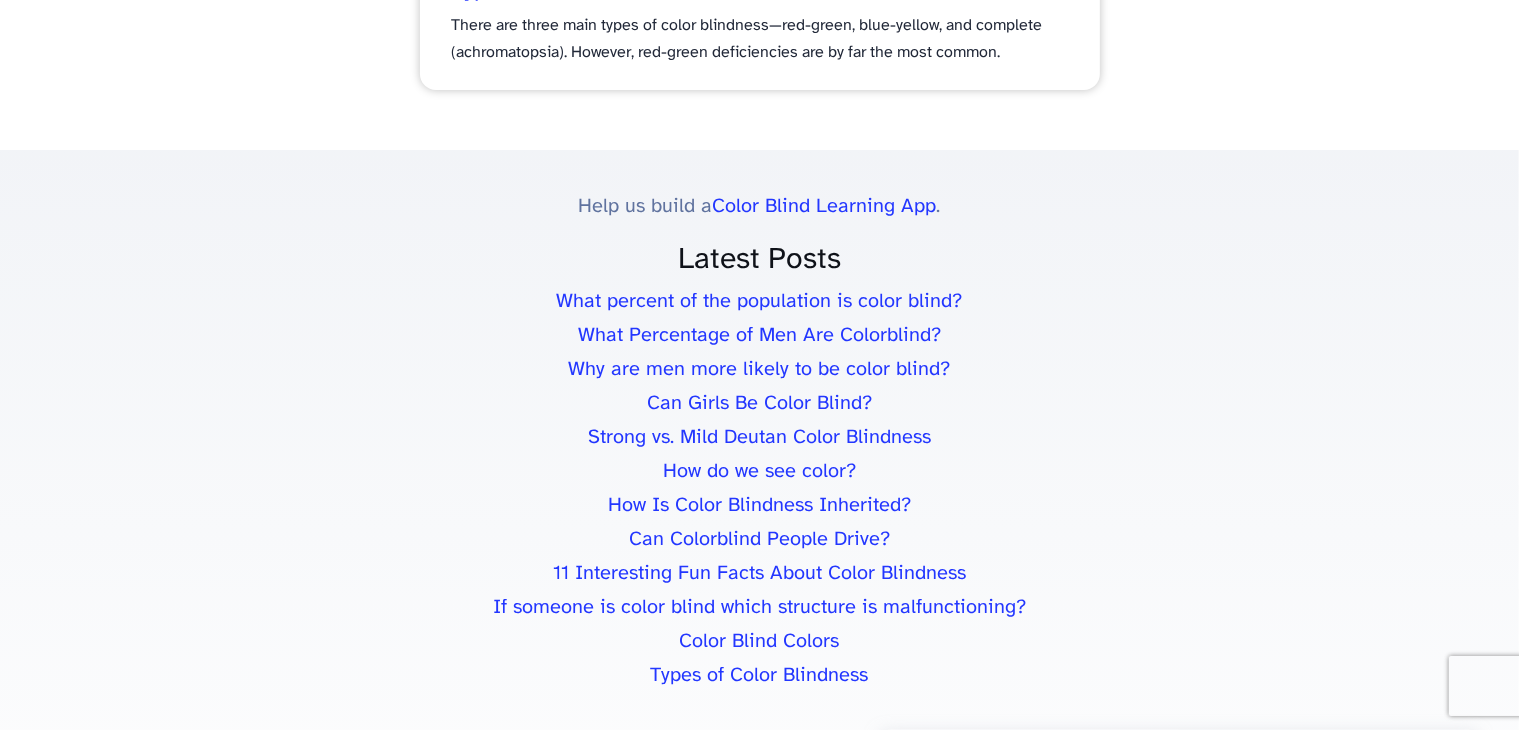 scroll, scrollTop: 10588, scrollLeft: 0, axis: vertical 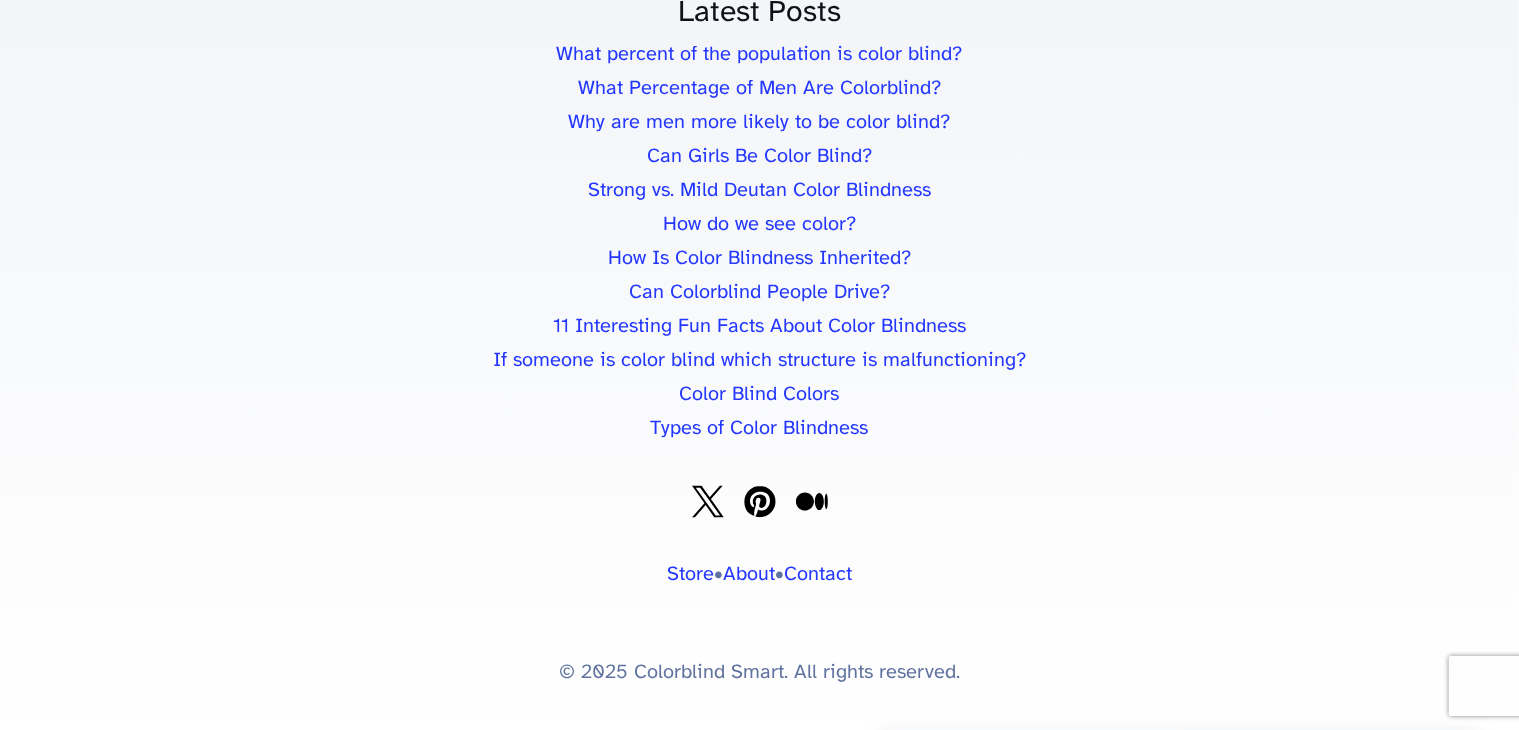 drag, startPoint x: 796, startPoint y: 665, endPoint x: 1015, endPoint y: 663, distance: 219.00912 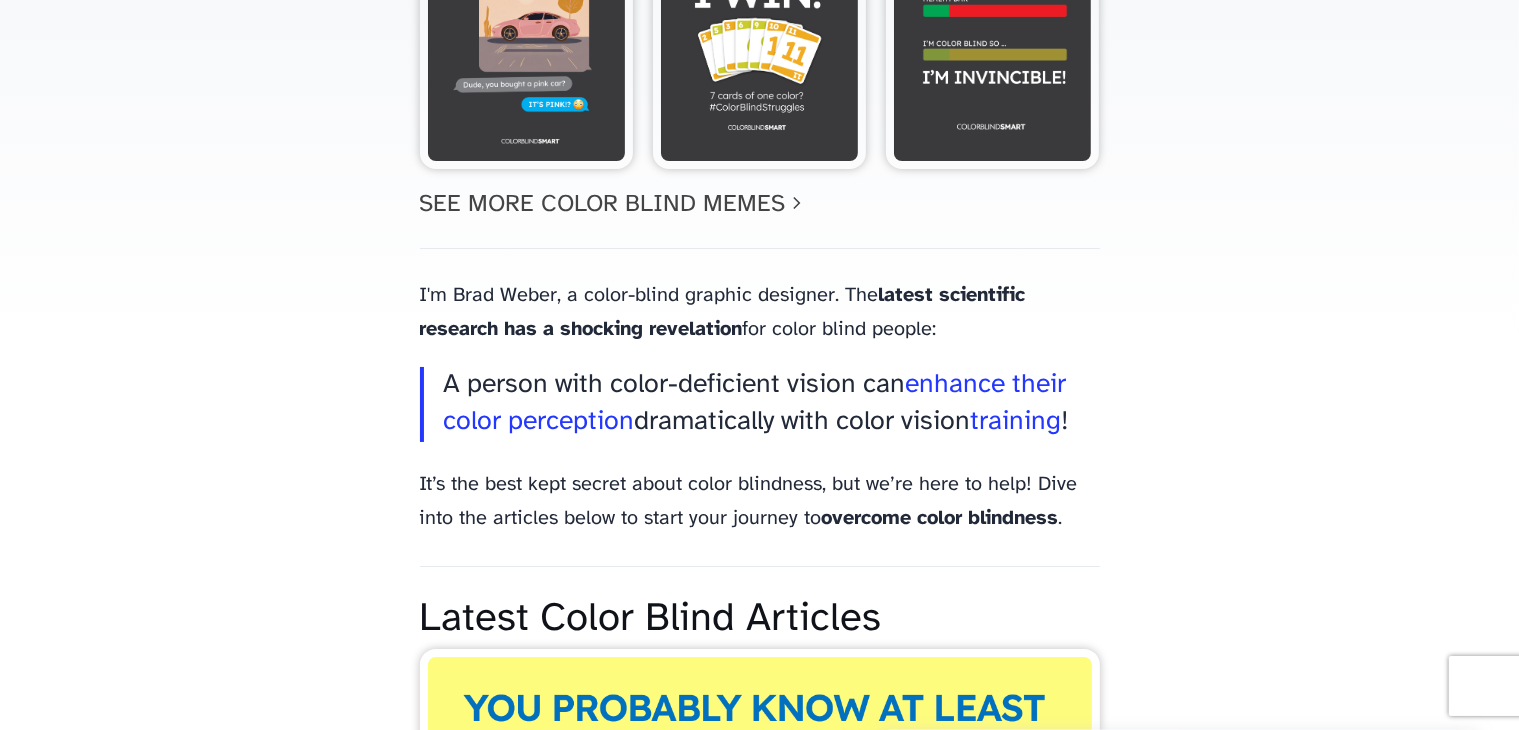 scroll, scrollTop: 0, scrollLeft: 0, axis: both 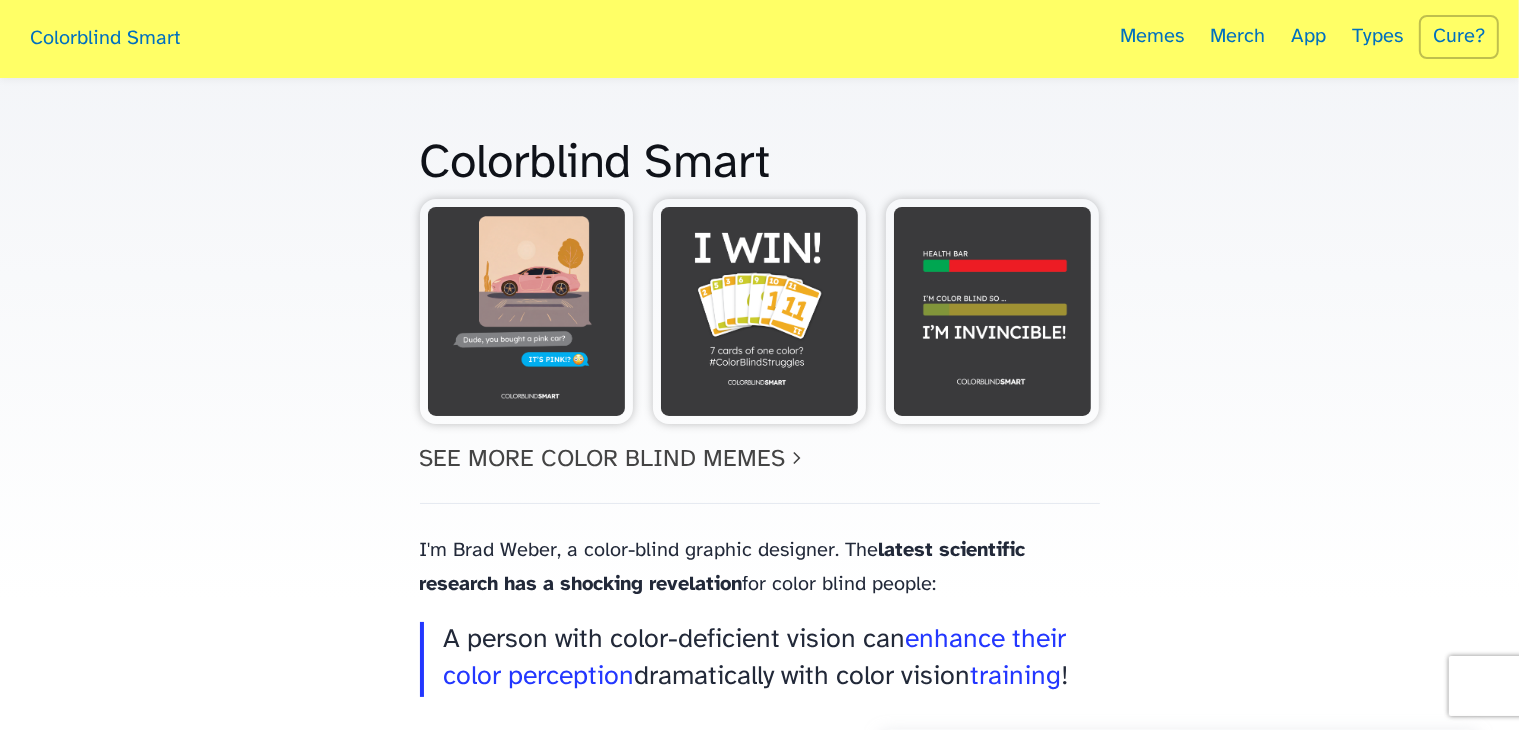click on "Colorblind Smart  Memes     Merch     App     Types     Cure?        Colorblind Smart         See More Color Blind Memes  chevron_right     I'm Brad Weber, a color-blind graphic designer. The  latest scientific research has a shocking revelation  for color blind people:   A person with color-deficient vision can  enhance their color perception  dramatically with color vision  training !   It’s the best kept secret about color blindness, but we’re here to help! Dive into the articles below to start your journey to  overcome color blindness .     Latest Color Blind Articles     What percent of the population is color blind? Learn what percent of people are colorblind globally and in the U.S., and how color vision deficiency affects populations differently. What Percentage of Men Are Colorblind? Discover the true percentage of color blind men and why colorblindness is significantly more common in males than females. Learn the genetics behind it and how it affects daily life. Can Girls Be Color Blind?" at bounding box center (759, 5659) 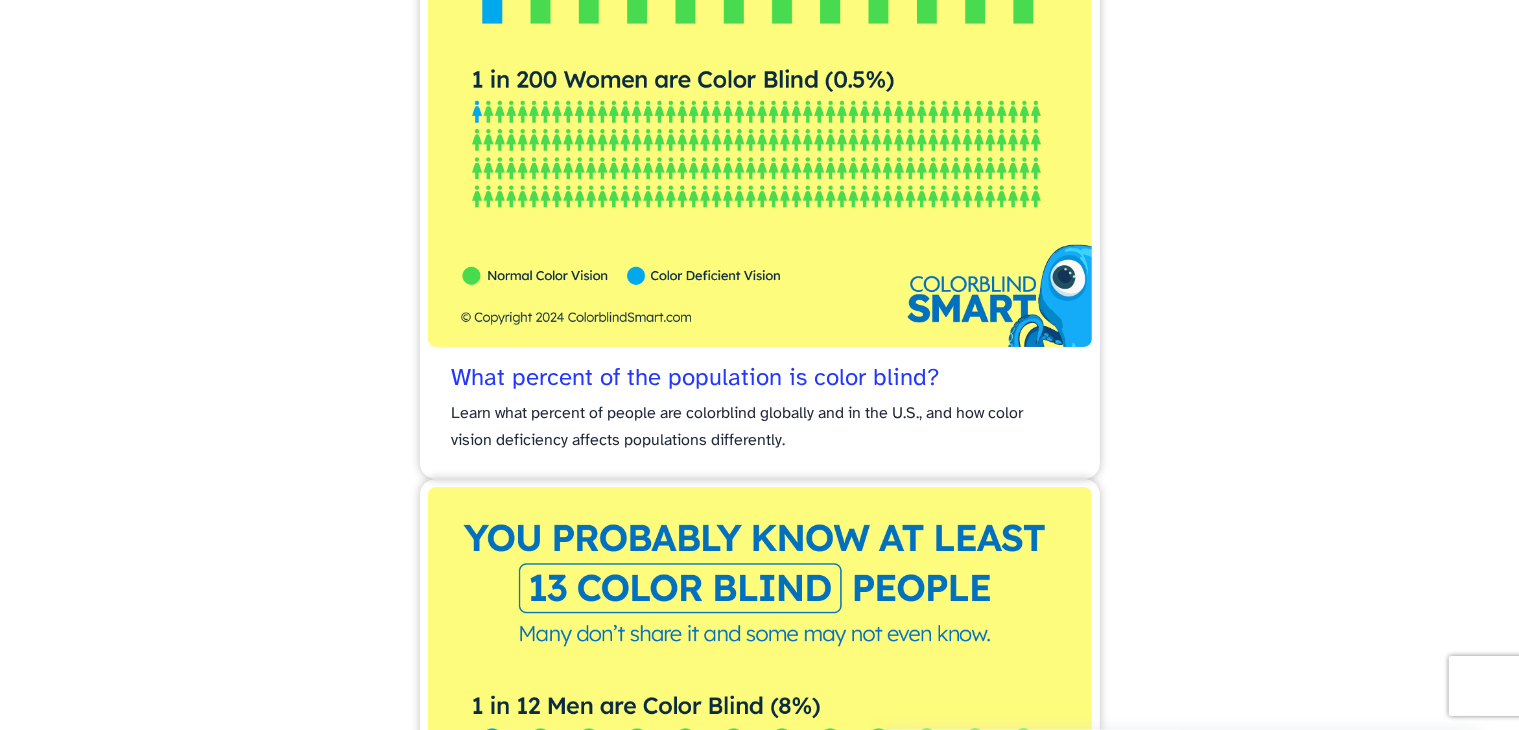 scroll, scrollTop: 1100, scrollLeft: 0, axis: vertical 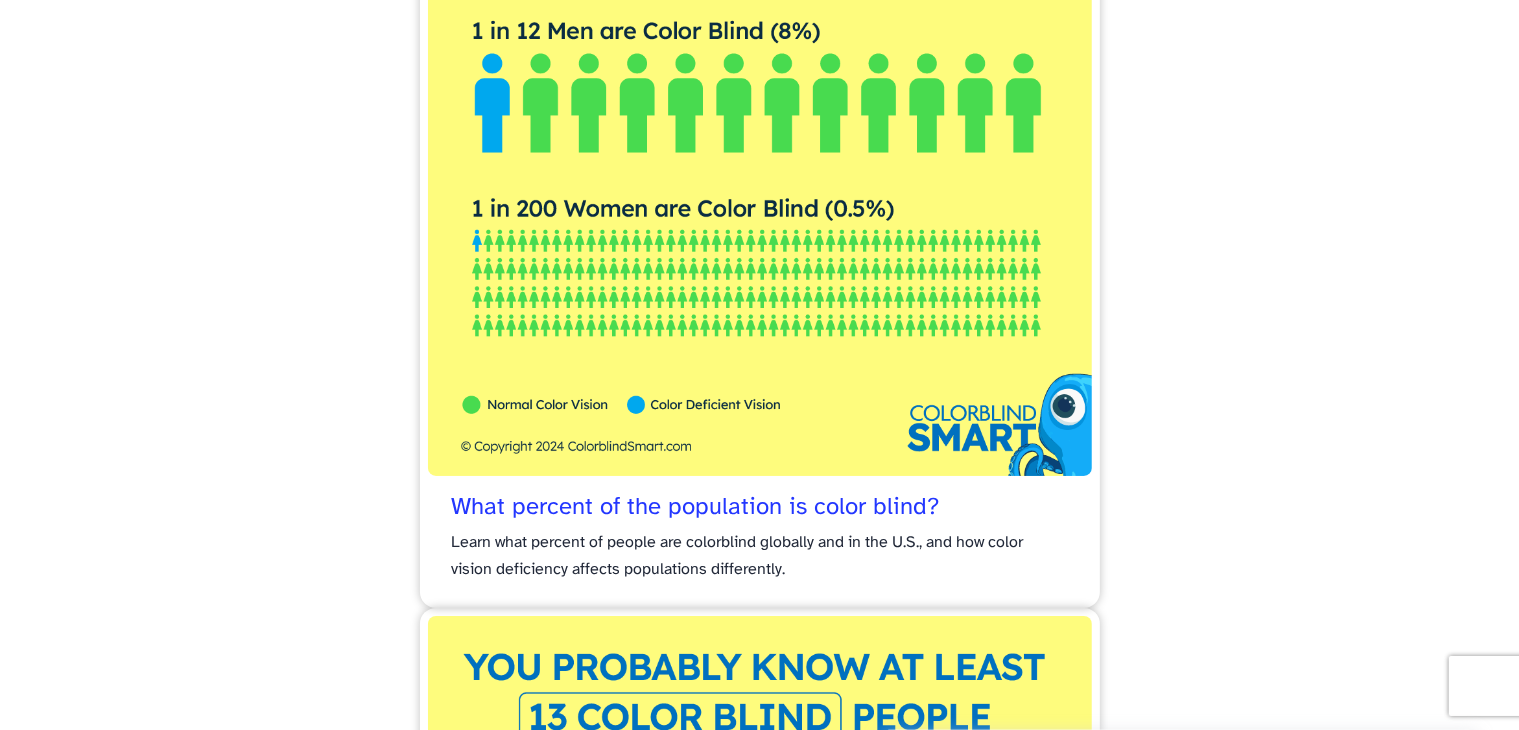 click on "What percent of the population is color blind?" at bounding box center [696, 508] 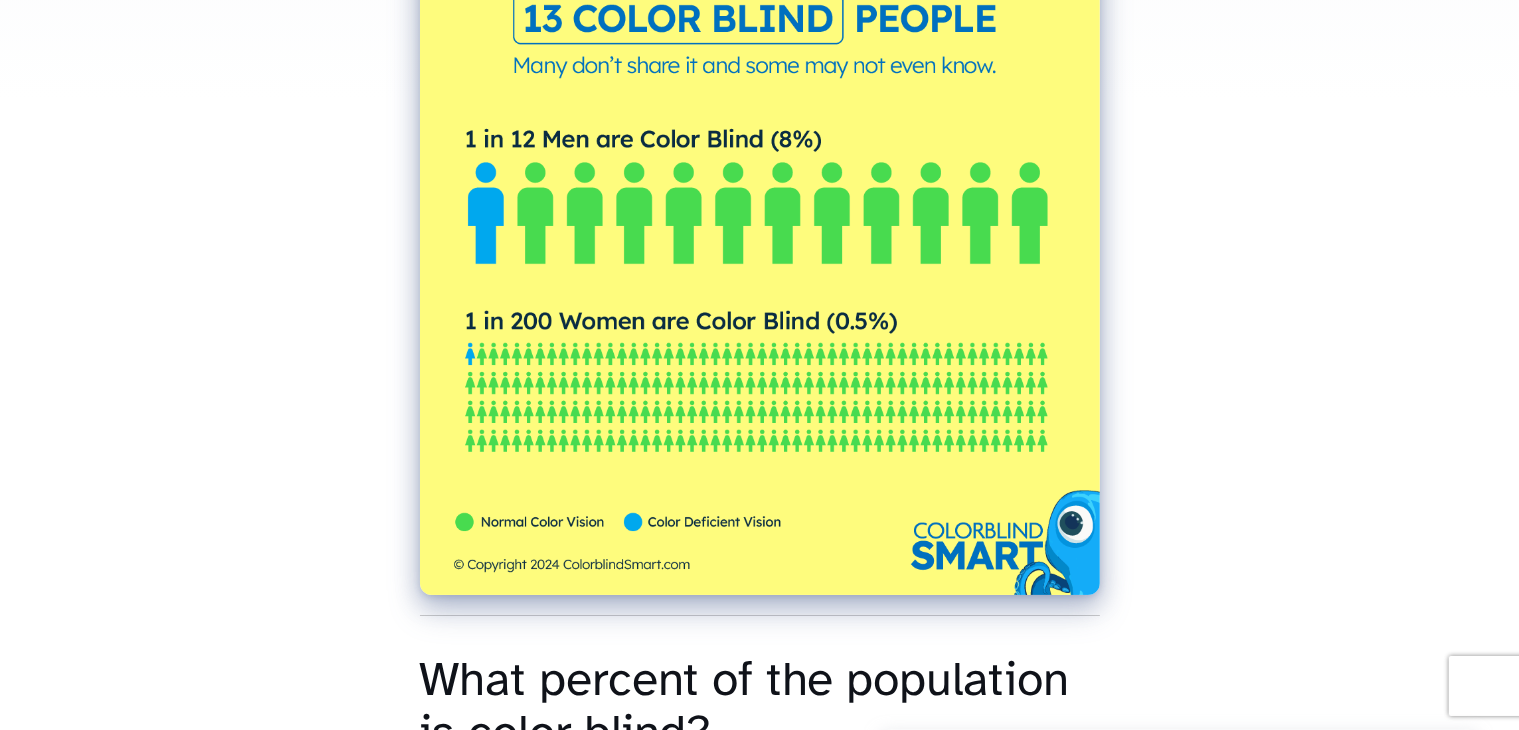 scroll, scrollTop: 1000, scrollLeft: 0, axis: vertical 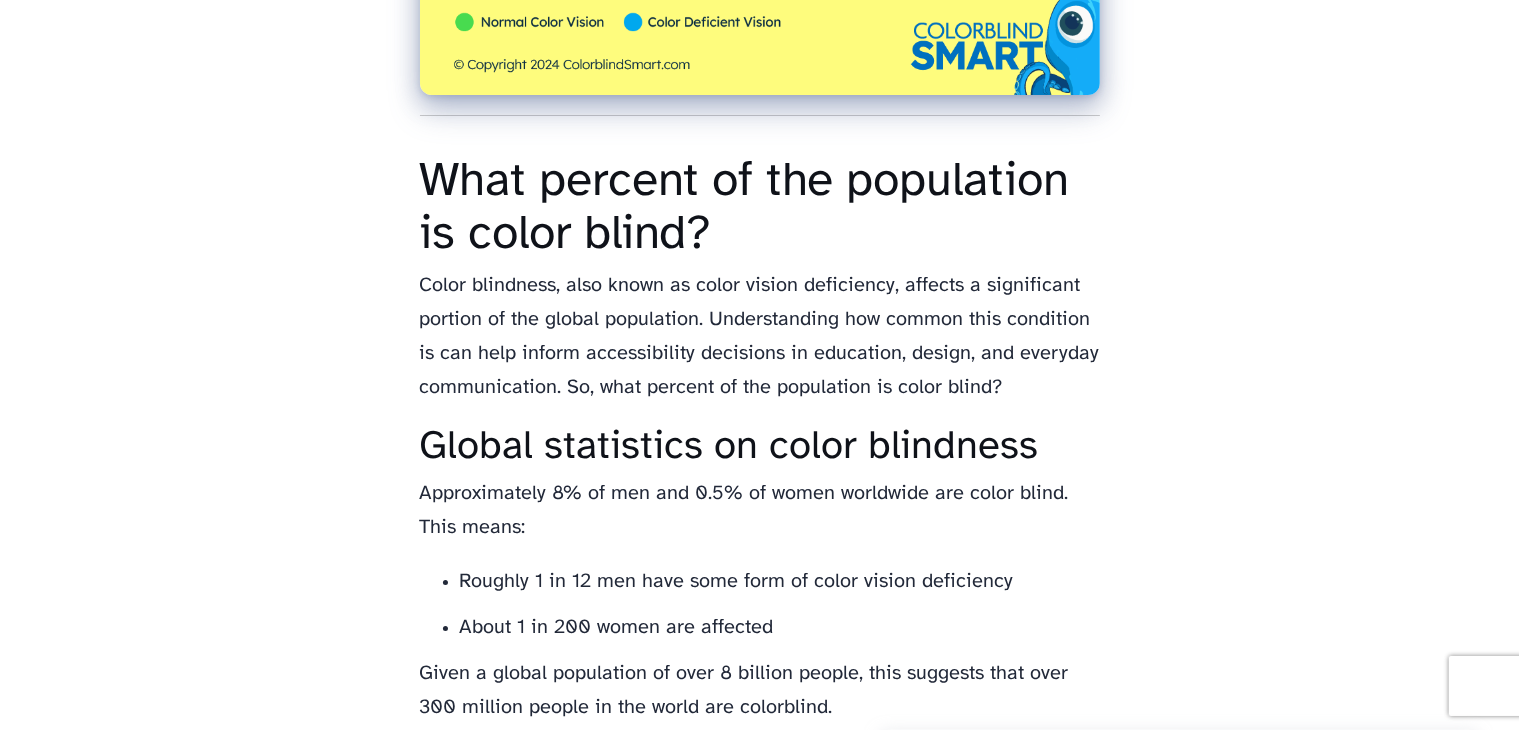 click on "Approximately 8% of men and 0.5% of women worldwide are color blind. This means:" at bounding box center [760, 511] 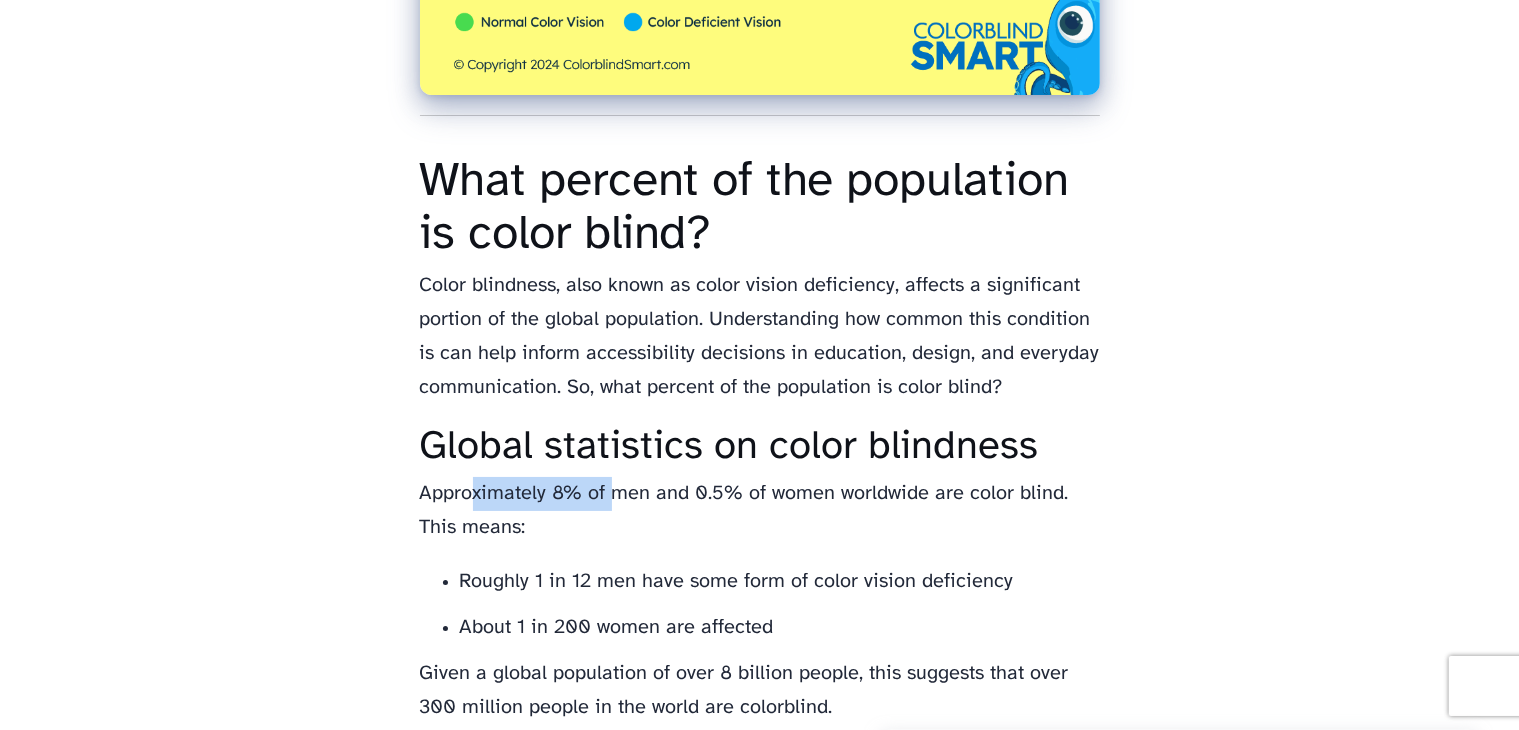 drag, startPoint x: 474, startPoint y: 495, endPoint x: 613, endPoint y: 509, distance: 139.70326 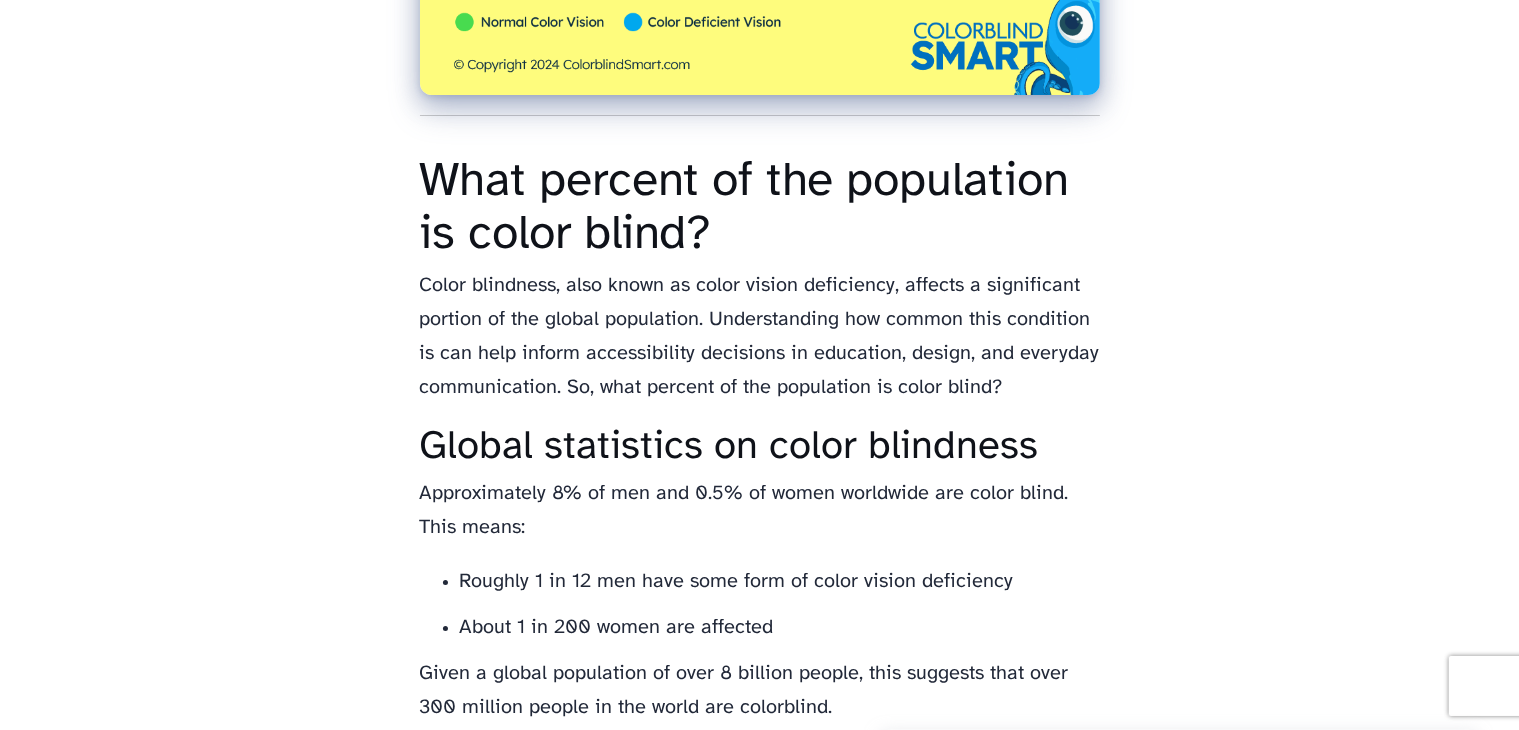 click on "Approximately 8% of men and 0.5% of women worldwide are color blind. This means:" at bounding box center [760, 511] 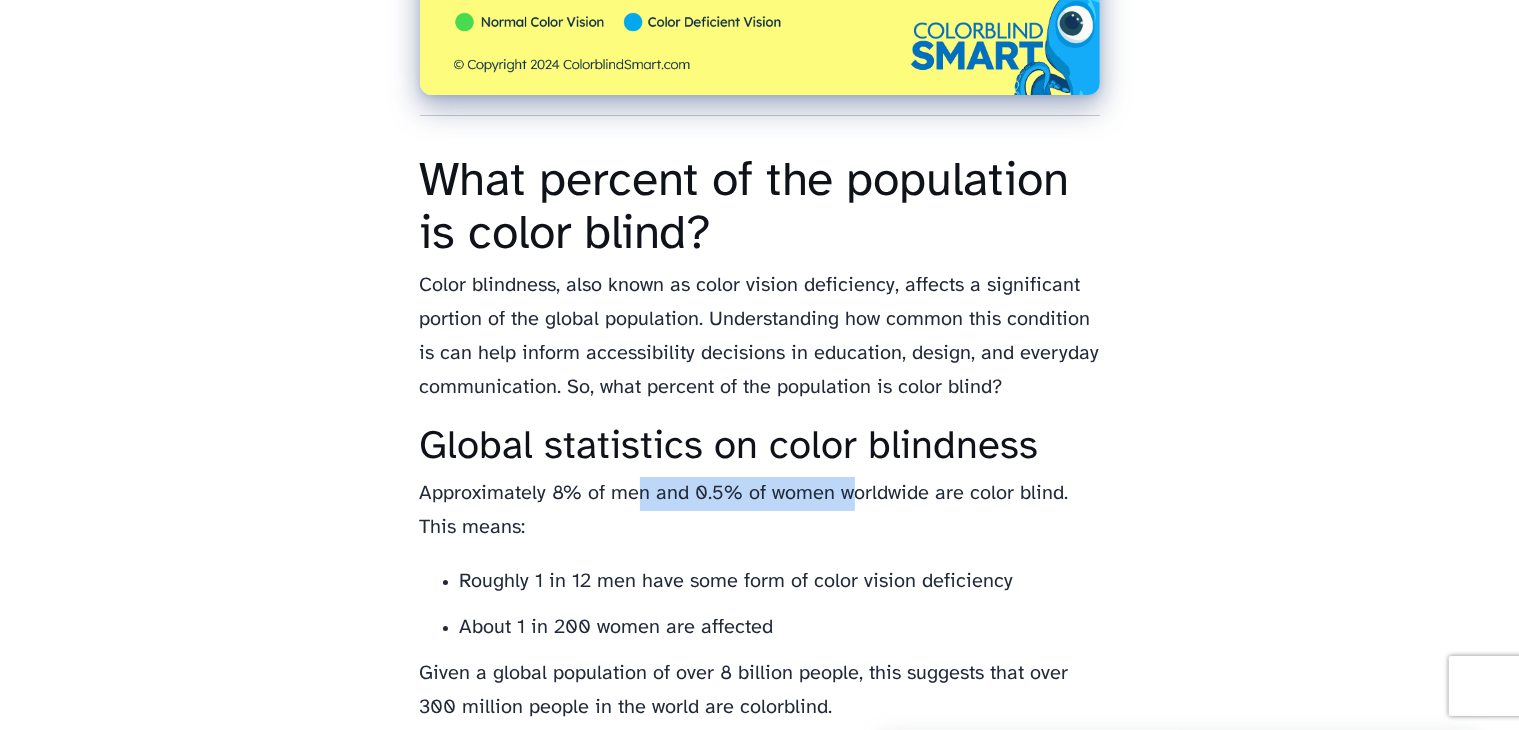 drag, startPoint x: 633, startPoint y: 489, endPoint x: 843, endPoint y: 489, distance: 210 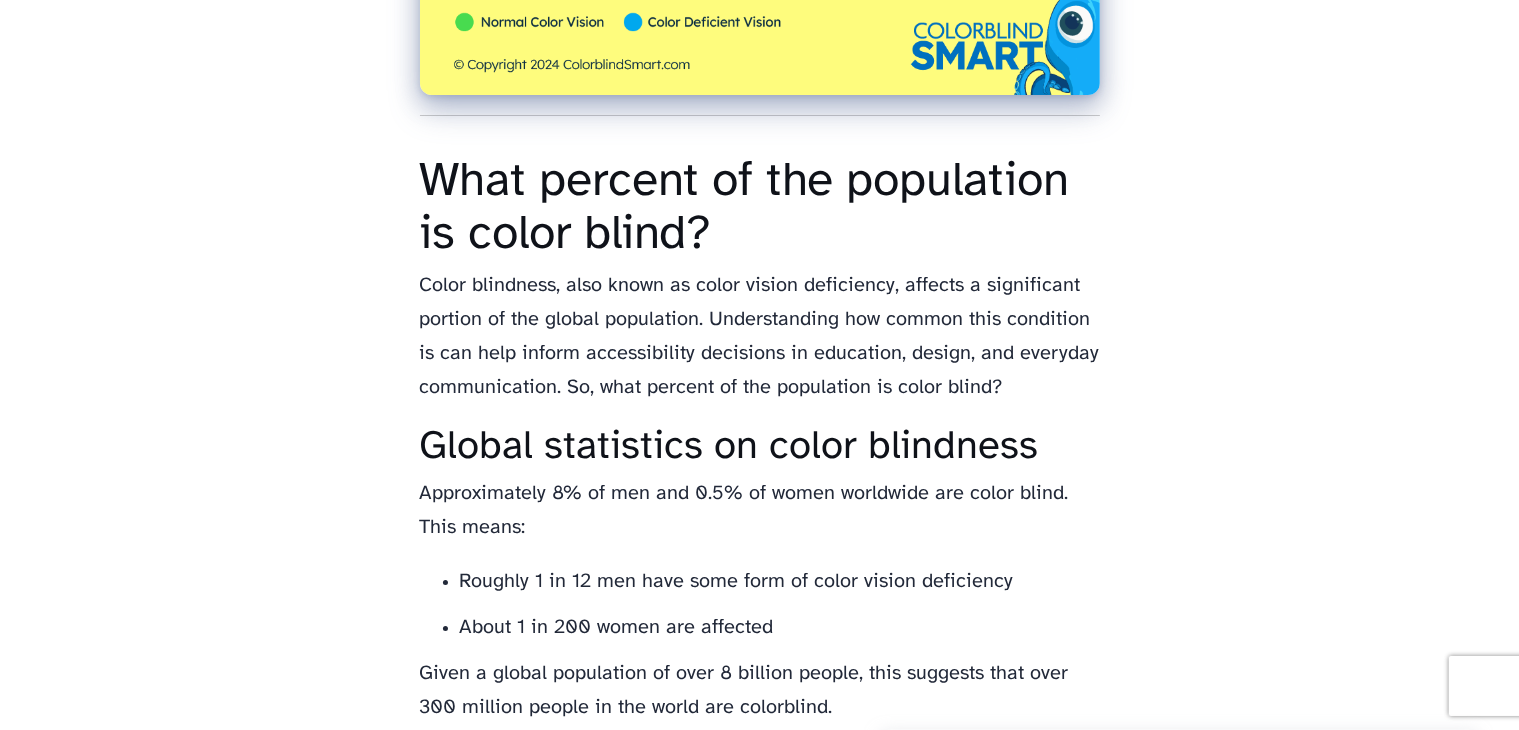 click on "Approximately 8% of men and 0.5% of women worldwide are color blind. This means:" at bounding box center [760, 511] 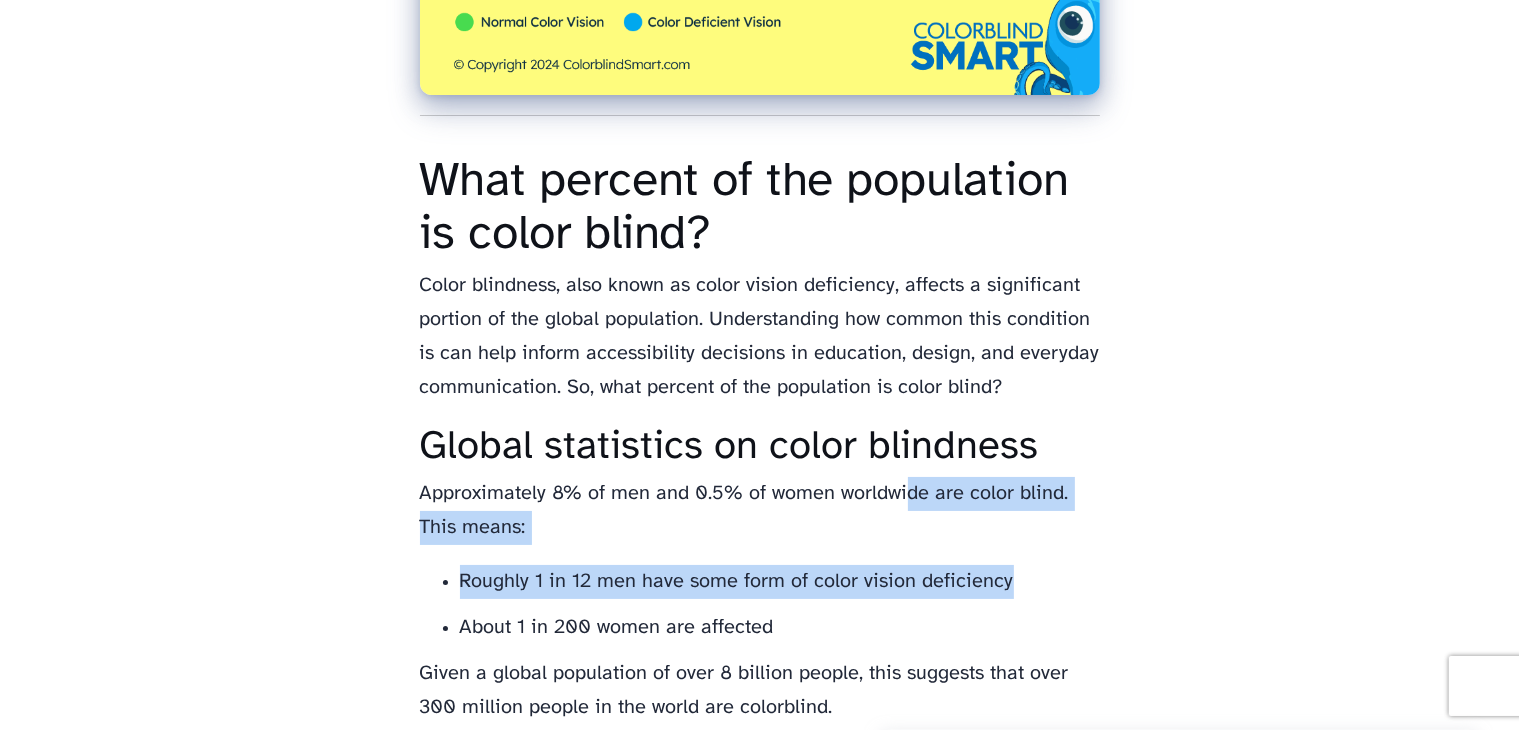 drag, startPoint x: 904, startPoint y: 492, endPoint x: 1162, endPoint y: 558, distance: 266.3081 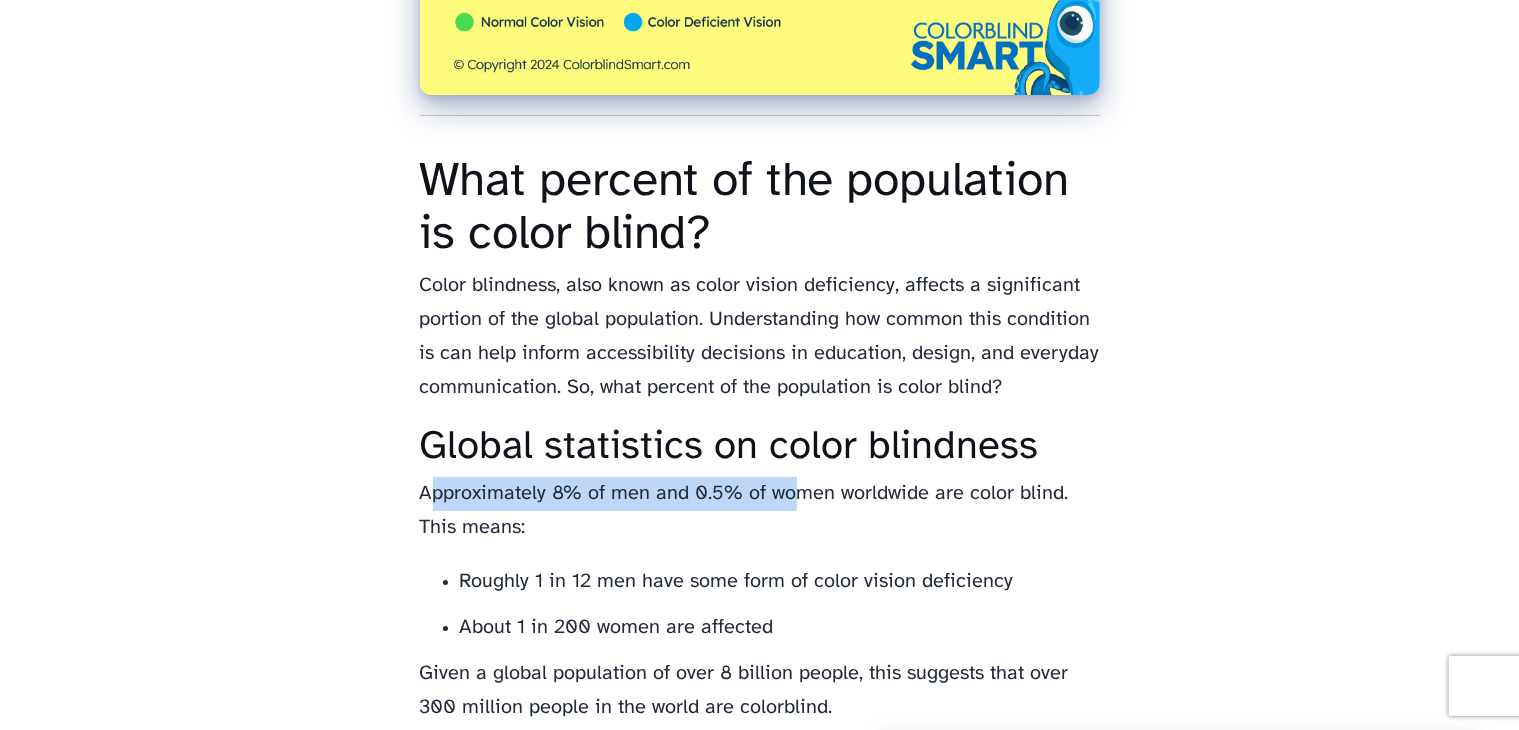 drag, startPoint x: 433, startPoint y: 482, endPoint x: 850, endPoint y: 483, distance: 417.0012 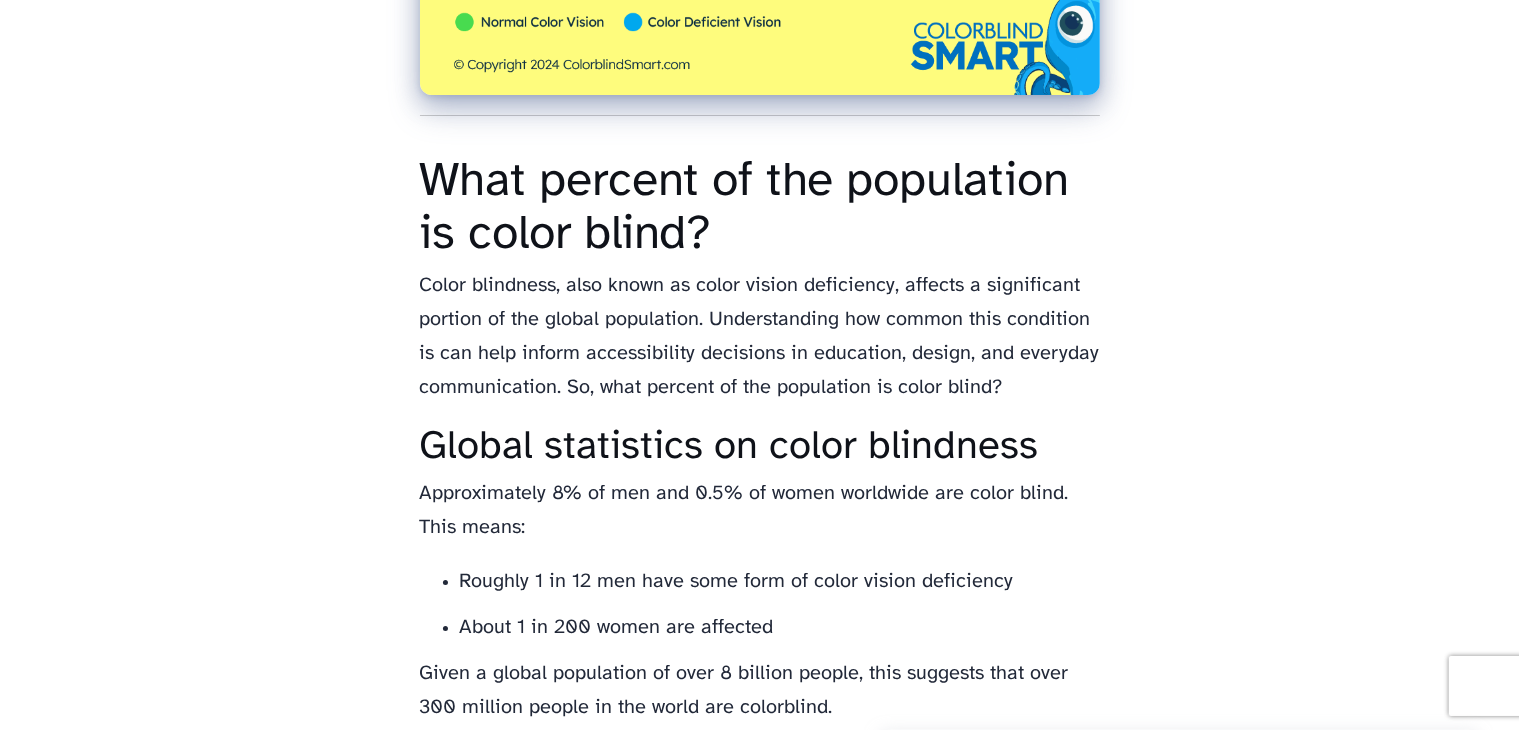 click on "Approximately 8% of men and 0.5% of women worldwide are color blind. This means:" at bounding box center [760, 511] 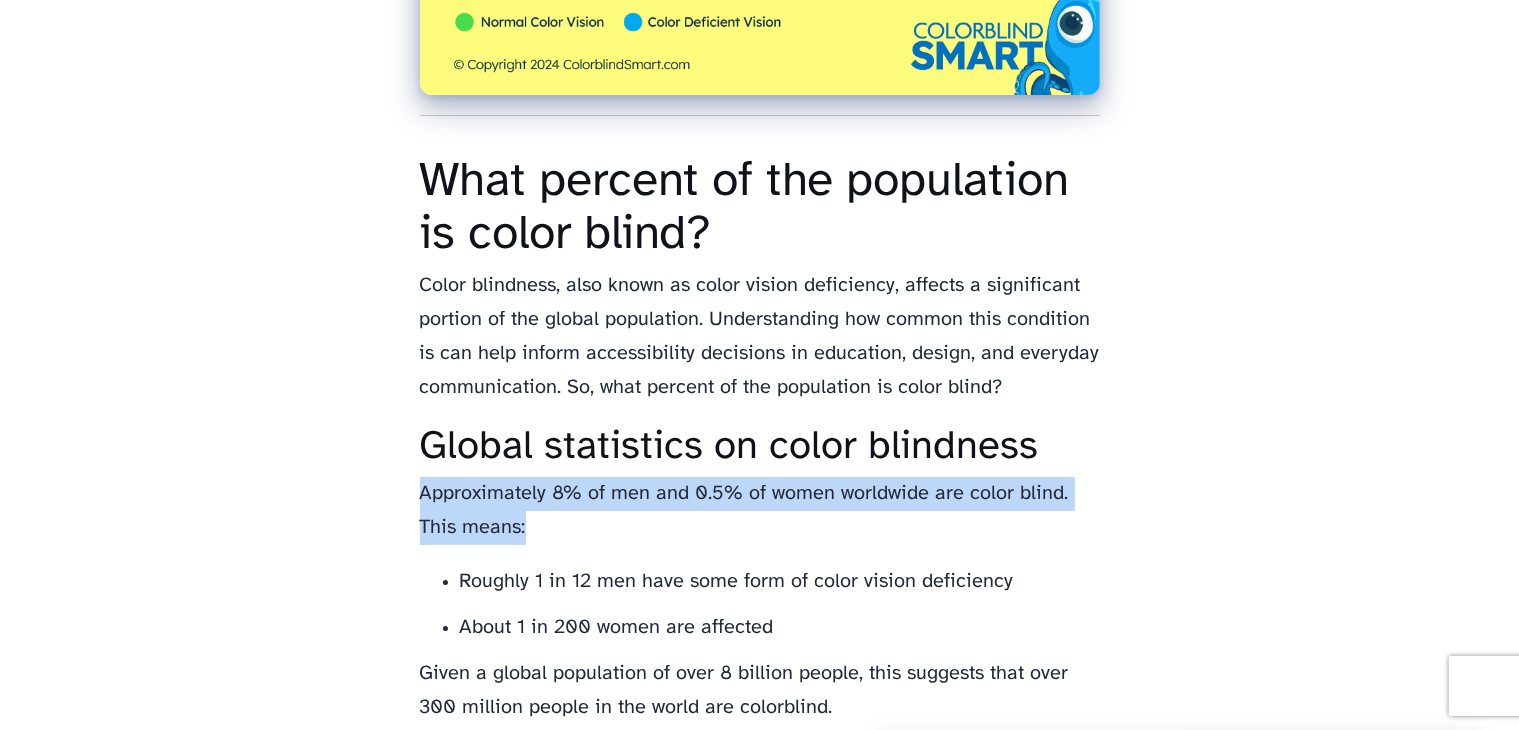 drag, startPoint x: 424, startPoint y: 501, endPoint x: 629, endPoint y: 515, distance: 205.4775 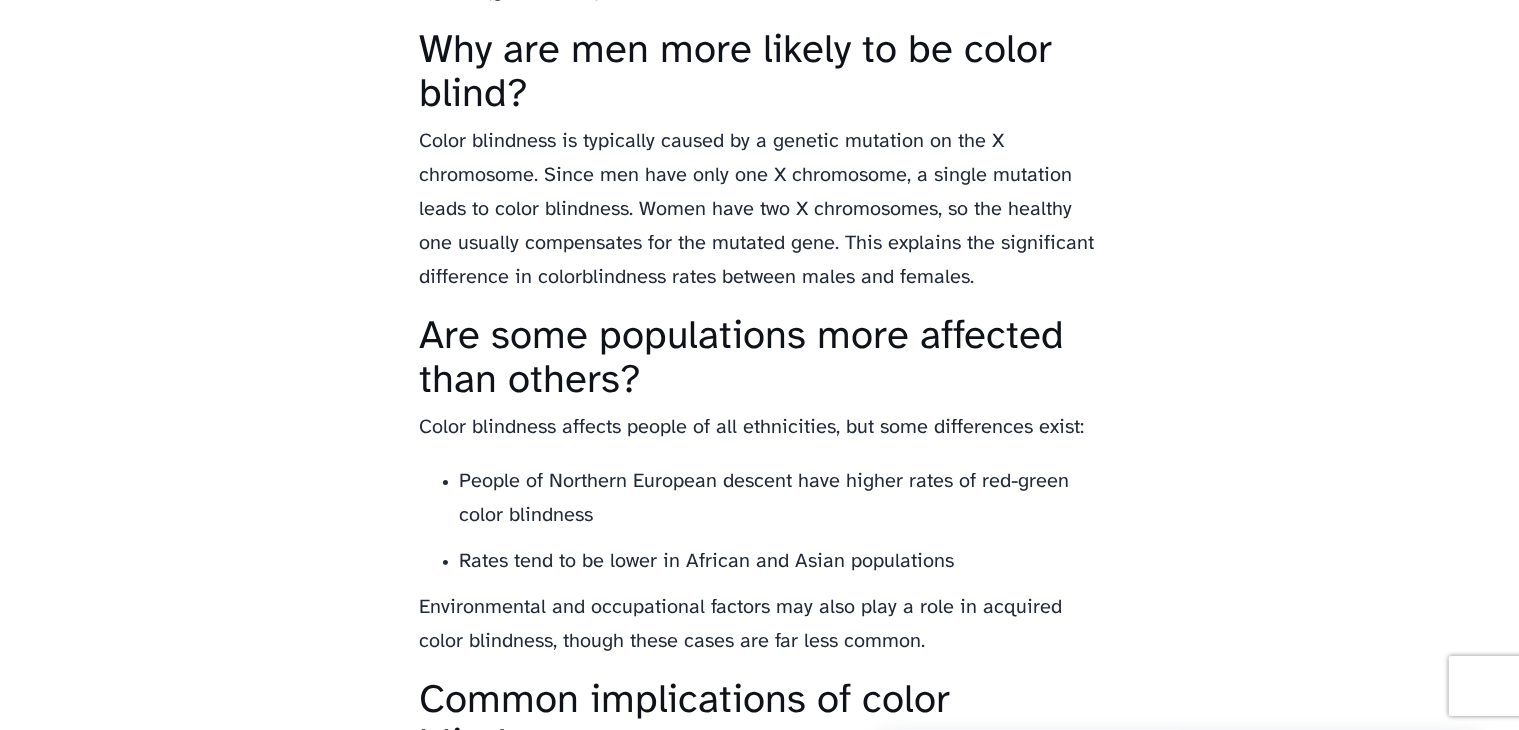 scroll, scrollTop: 2200, scrollLeft: 0, axis: vertical 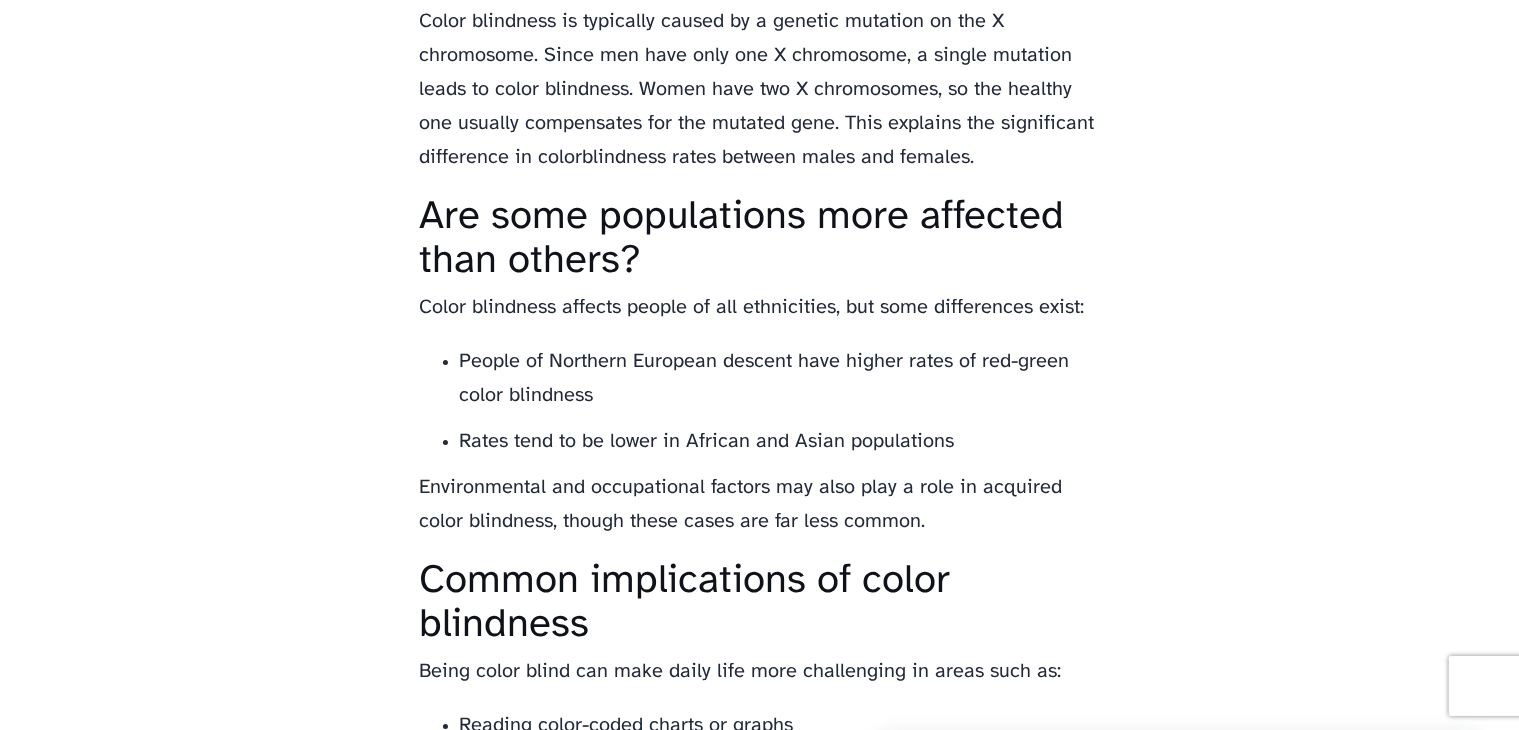 click on "People of Northern European descent have higher rates of red-green color blindness" at bounding box center [780, 379] 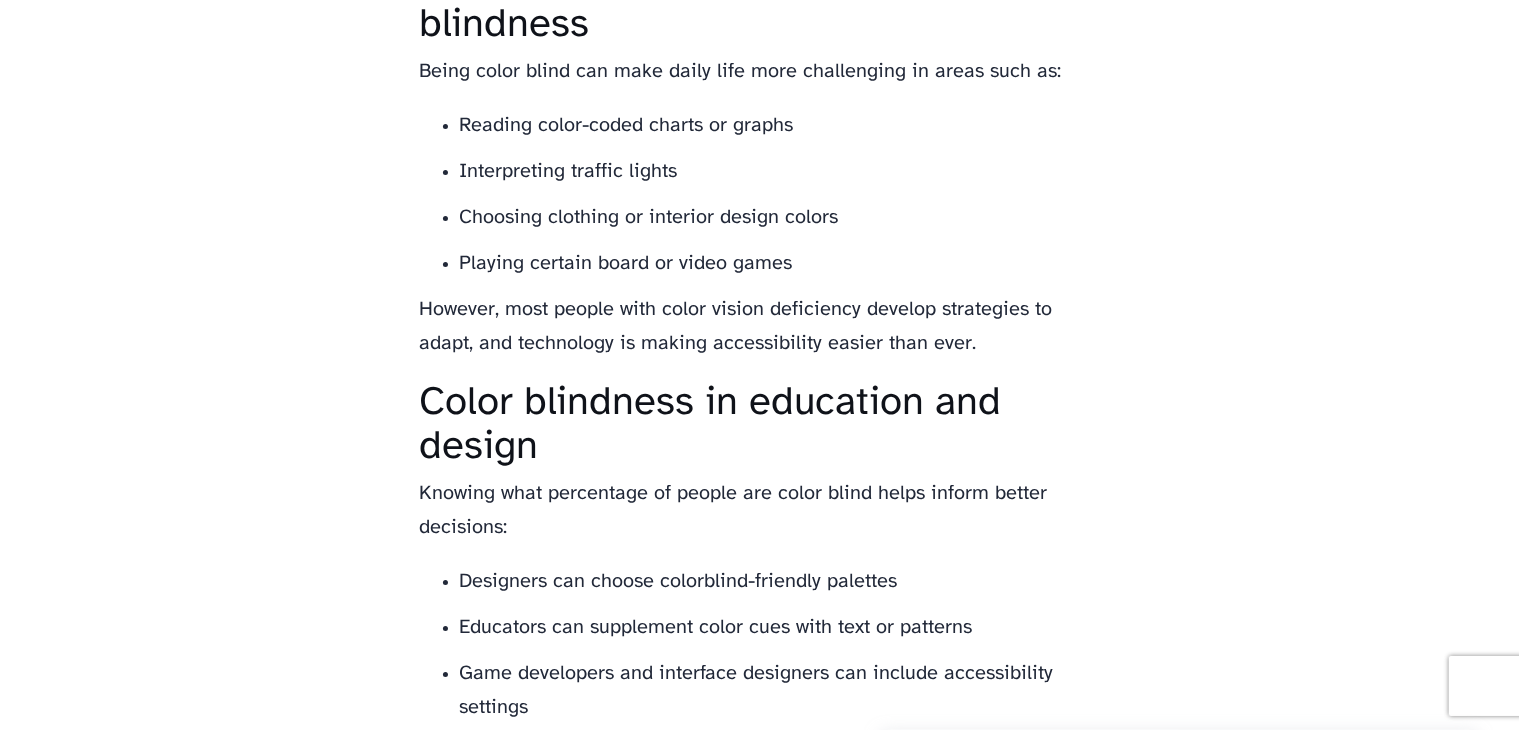 click on "What percent of the population is color blind?   Learn what percent of people are colorblind globally and in the U.S., and how color vision deficiency affects populations differently.              What percent of the population is color blind?
Color blindness, also known as color vision deficiency, affects a significant portion of the global population. Understanding how common this condition is can help inform accessibility decisions in education, design, and everyday communication. So, what percent of the population is color blind?
Global statistics on color blindness
Approximately 8% of men and 0.5% of women worldwide are color blind. This means:
Roughly 1 in 12 men have some form of color vision deficiency
About 1 in 200 women are affected
Given a global population of over 8 billion people, this suggests that over 300 million people in the world are colorblind.
What percent of people in the U.S. are color blind?
In the United States, the numbers are similar:" at bounding box center [760, -784] 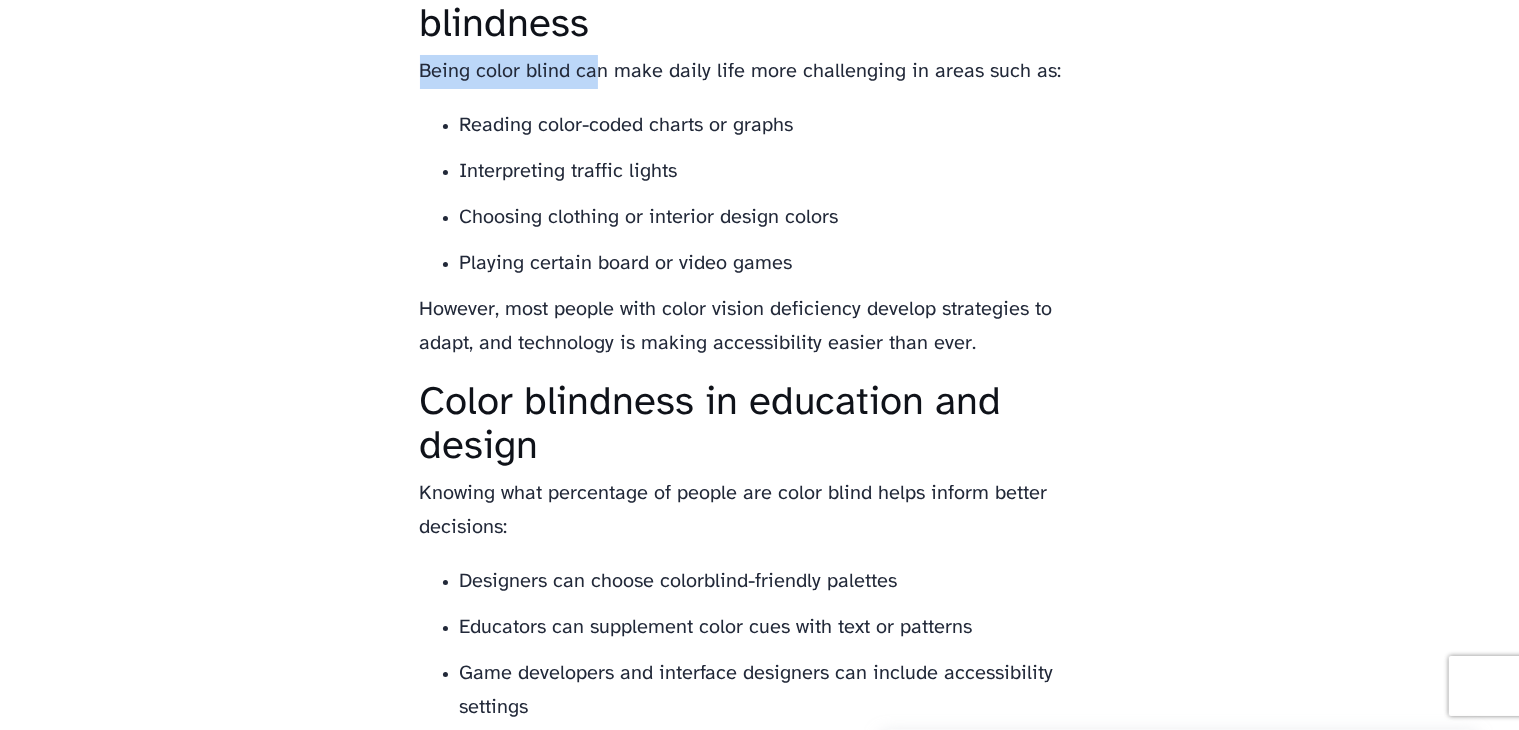 drag, startPoint x: 415, startPoint y: 84, endPoint x: 593, endPoint y: 77, distance: 178.13759 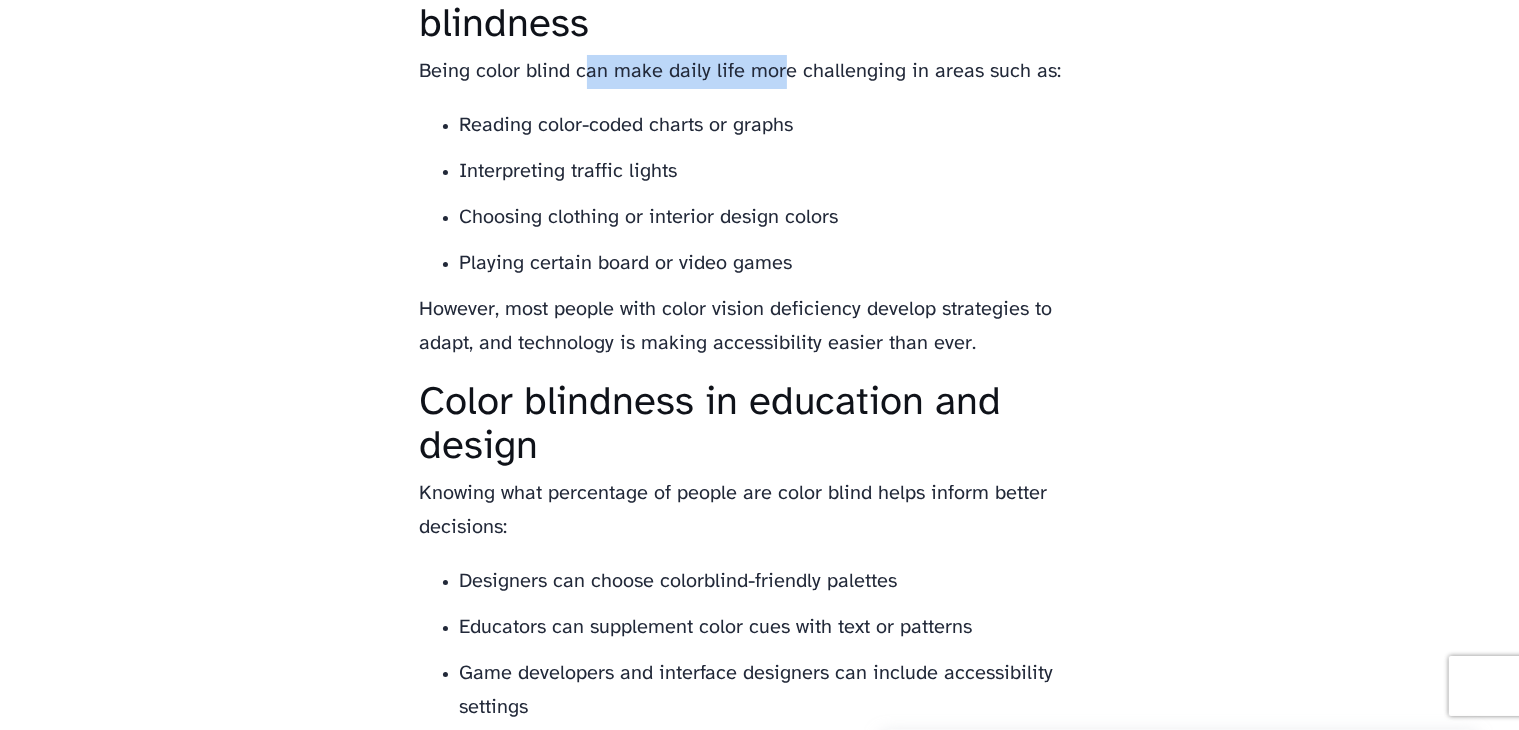 drag, startPoint x: 588, startPoint y: 81, endPoint x: 780, endPoint y: 79, distance: 192.01042 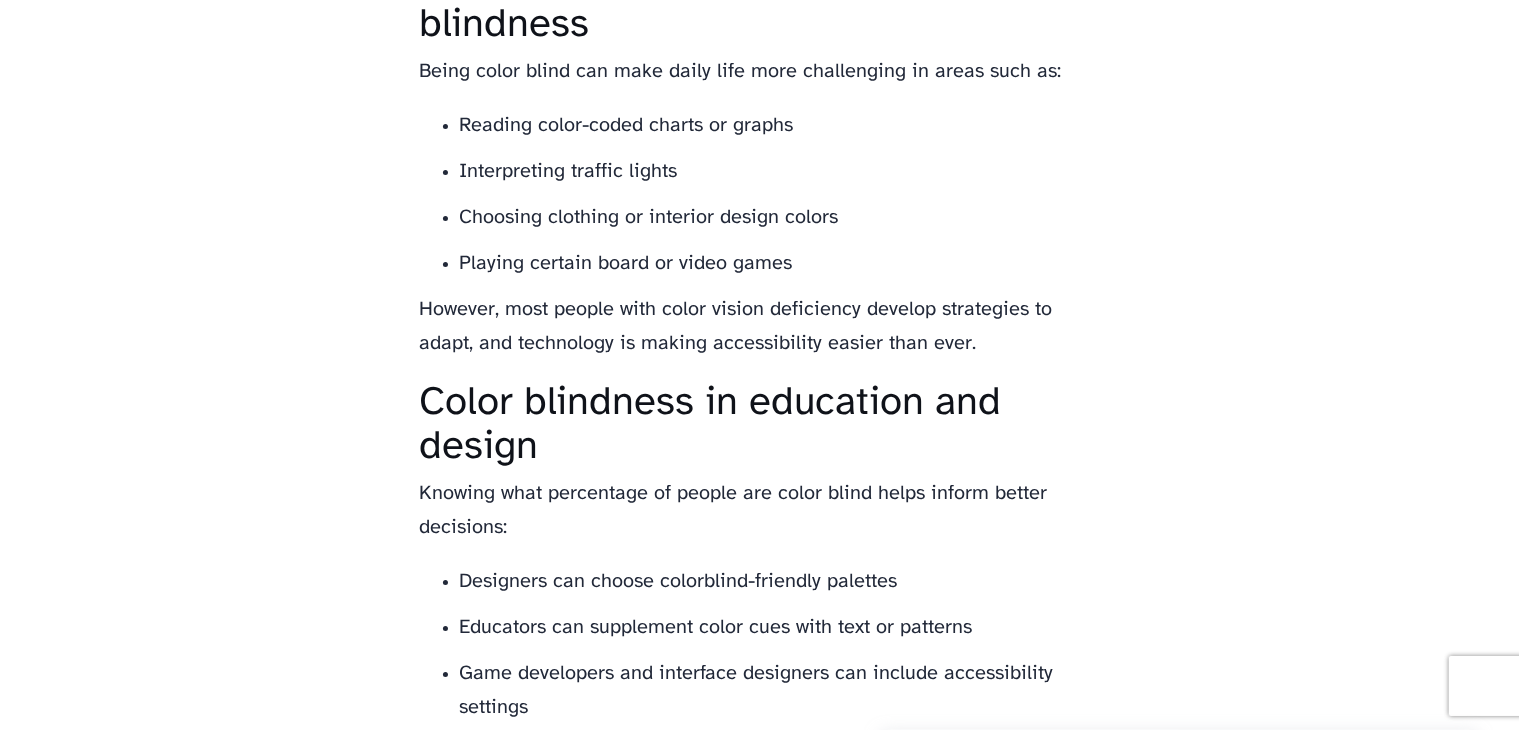 click on "Being color blind can make daily life more challenging in areas such as:" at bounding box center (760, 72) 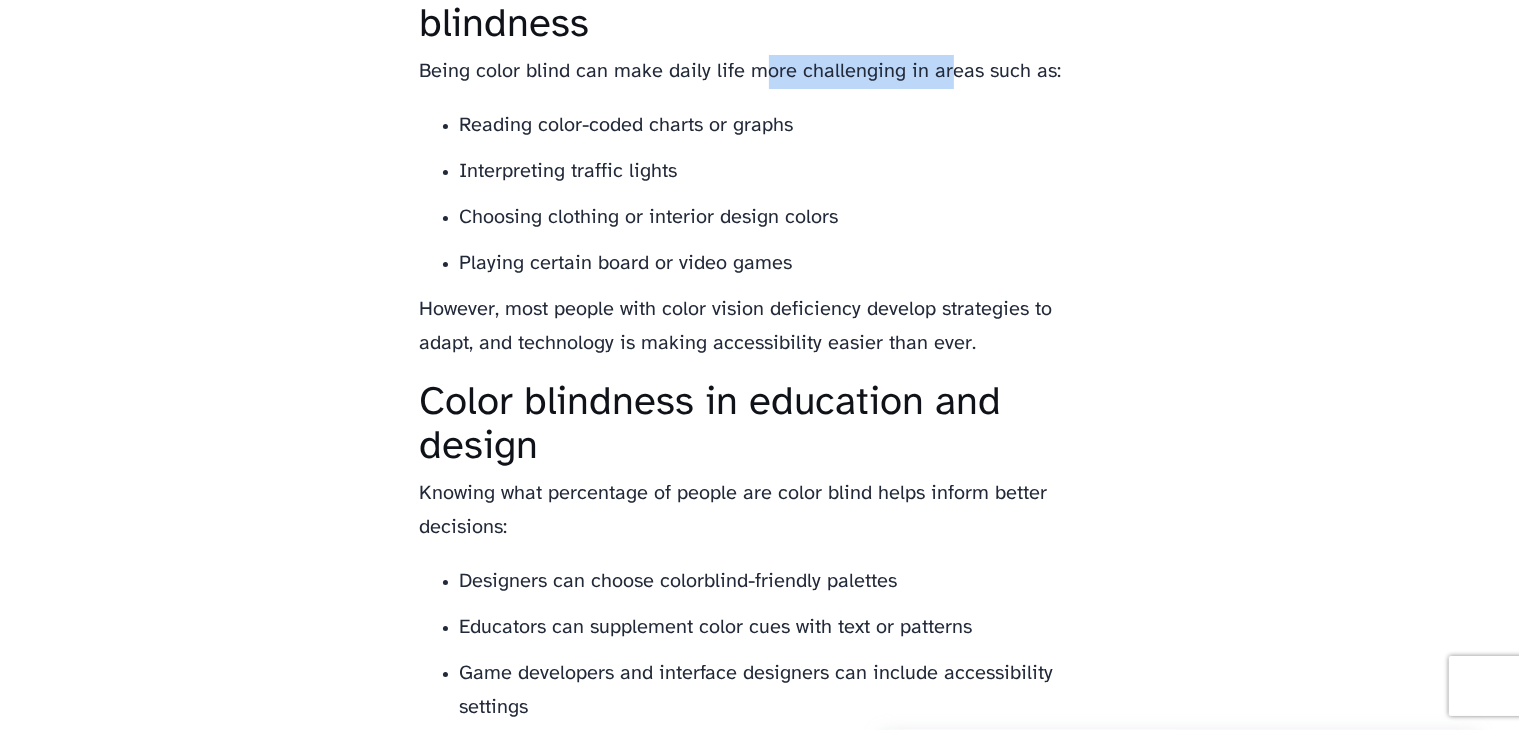 drag, startPoint x: 752, startPoint y: 68, endPoint x: 978, endPoint y: 68, distance: 226 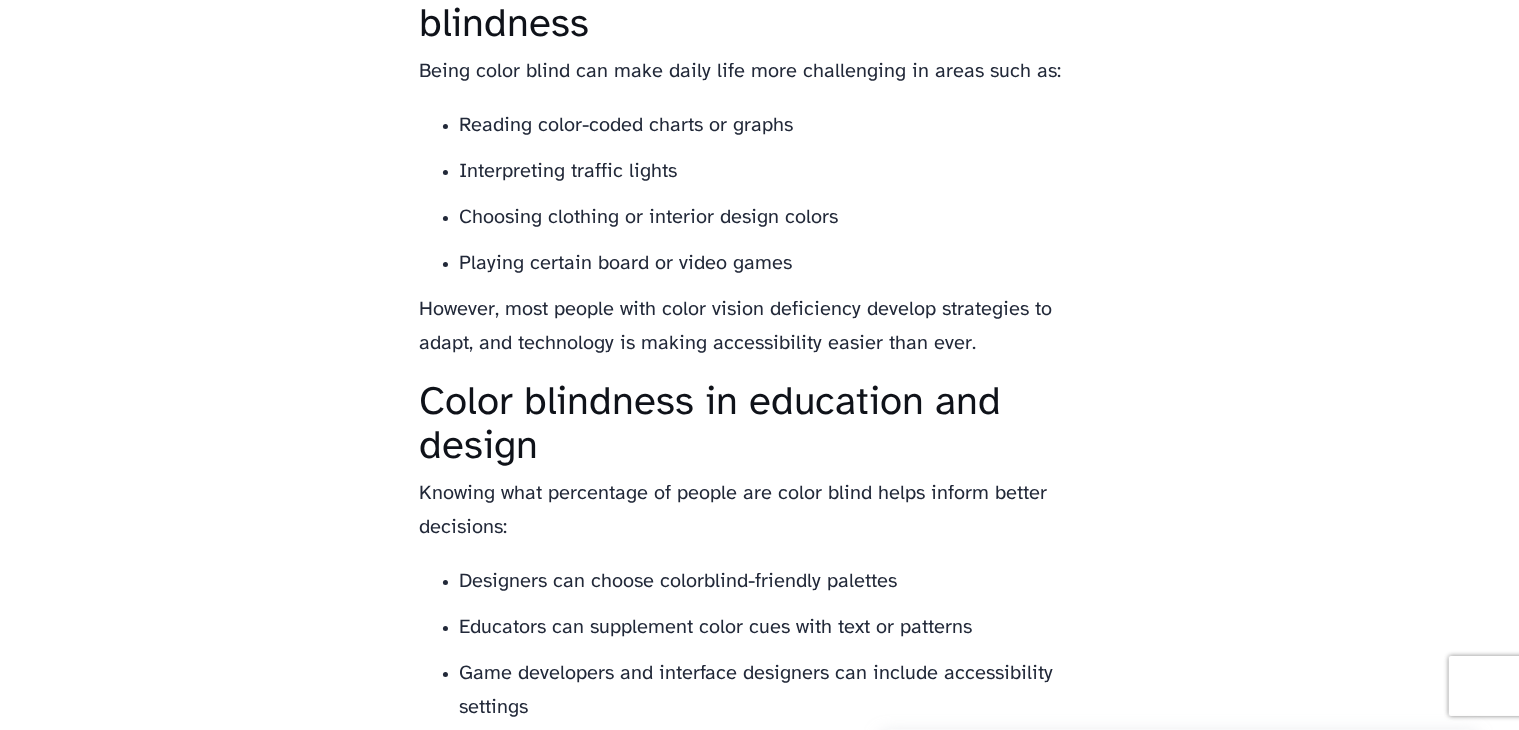 click on "What percent of the population is color blind?   Learn what percent of people are colorblind globally and in the U.S., and how color vision deficiency affects populations differently.              What percent of the population is color blind?
Color blindness, also known as color vision deficiency, affects a significant portion of the global population. Understanding how common this condition is can help inform accessibility decisions in education, design, and everyday communication. So, what percent of the population is color blind?
Global statistics on color blindness
Approximately 8% of men and 0.5% of women worldwide are color blind. This means:
Roughly 1 in 12 men have some form of color vision deficiency
About 1 in 200 women are affected
Given a global population of over 8 billion people, this suggests that over 300 million people in the world are colorblind.
What percent of people in the U.S. are color blind?
In the United States, the numbers are similar:" at bounding box center [760, -776] 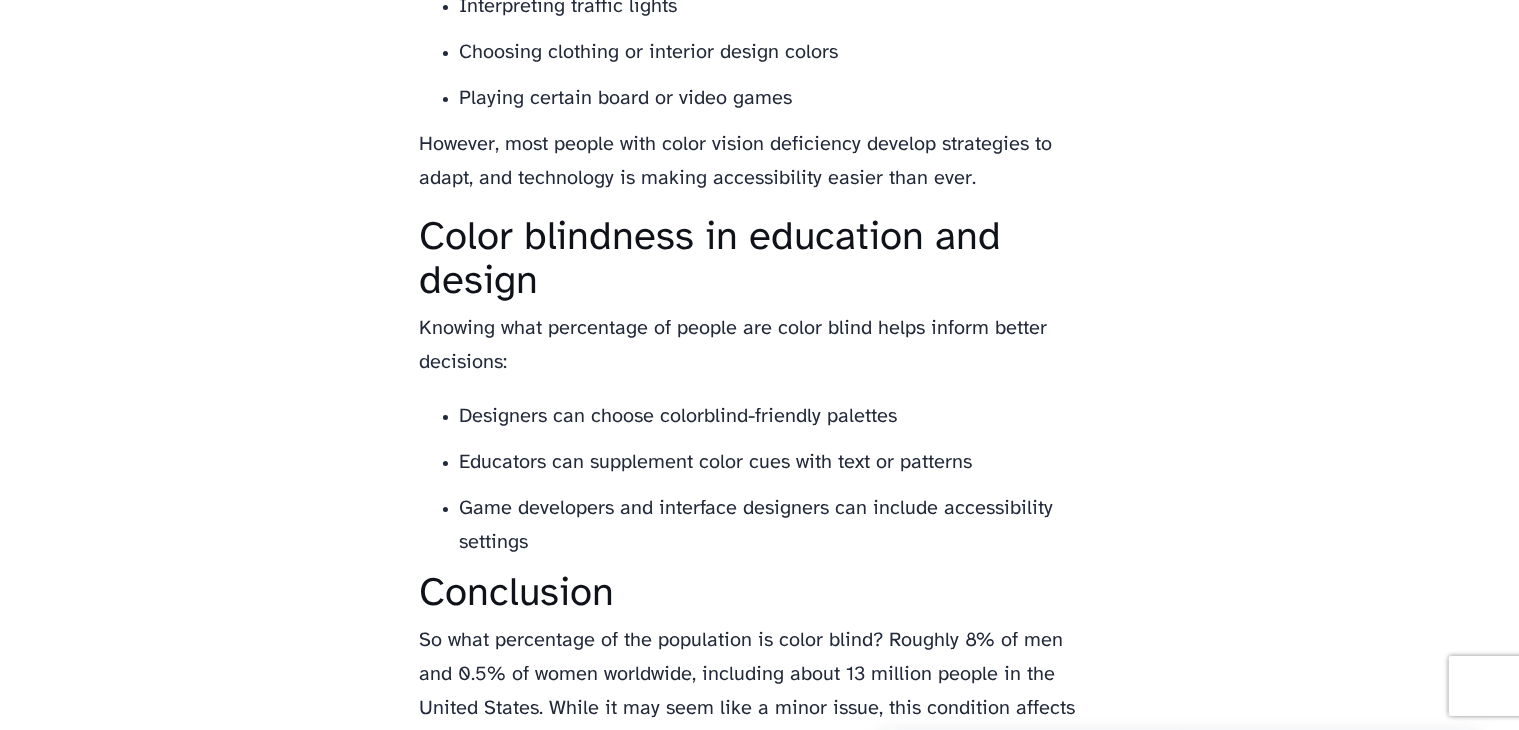 scroll, scrollTop: 3000, scrollLeft: 0, axis: vertical 